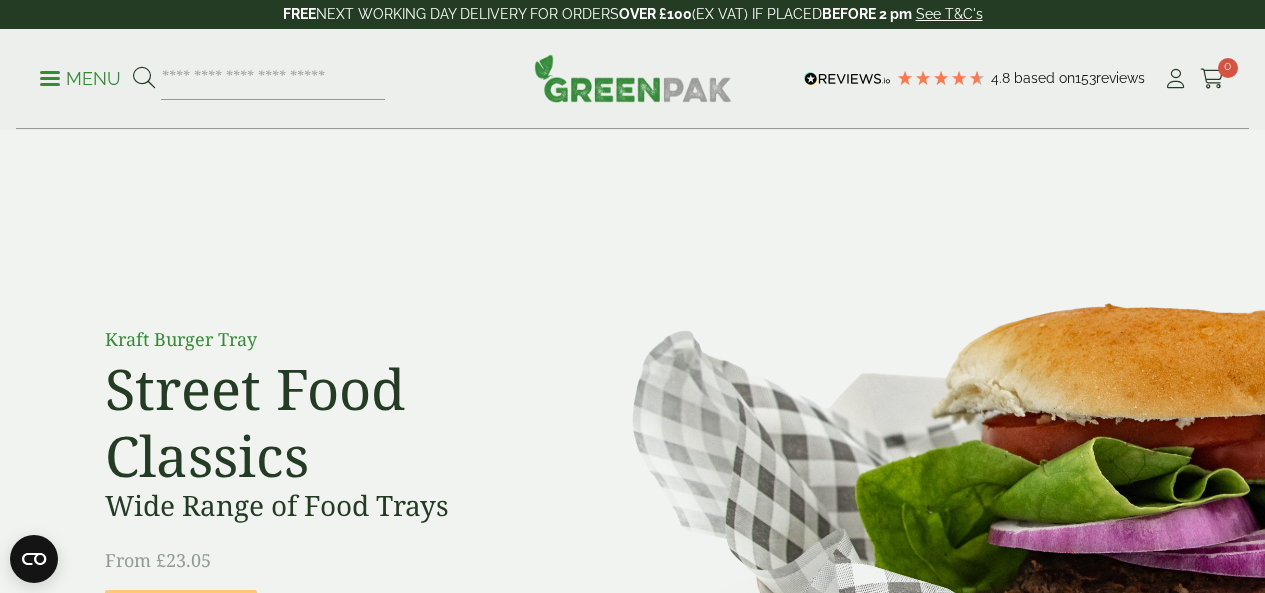 scroll, scrollTop: 40, scrollLeft: 0, axis: vertical 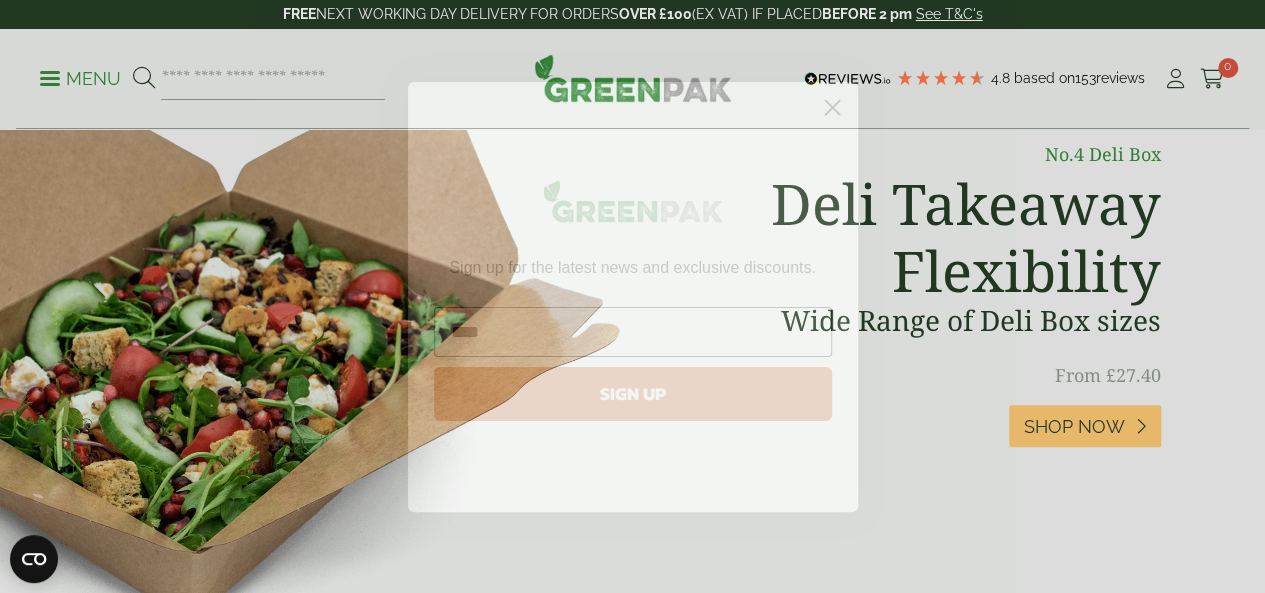 type on "**********" 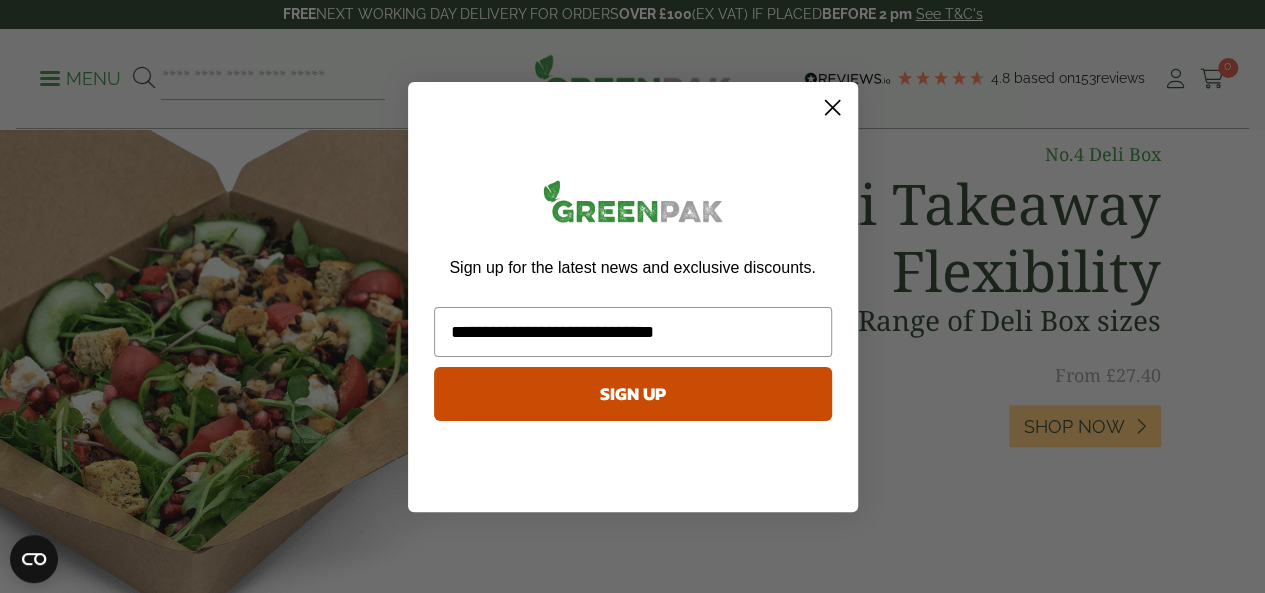 click on "SIGN UP" at bounding box center (633, 394) 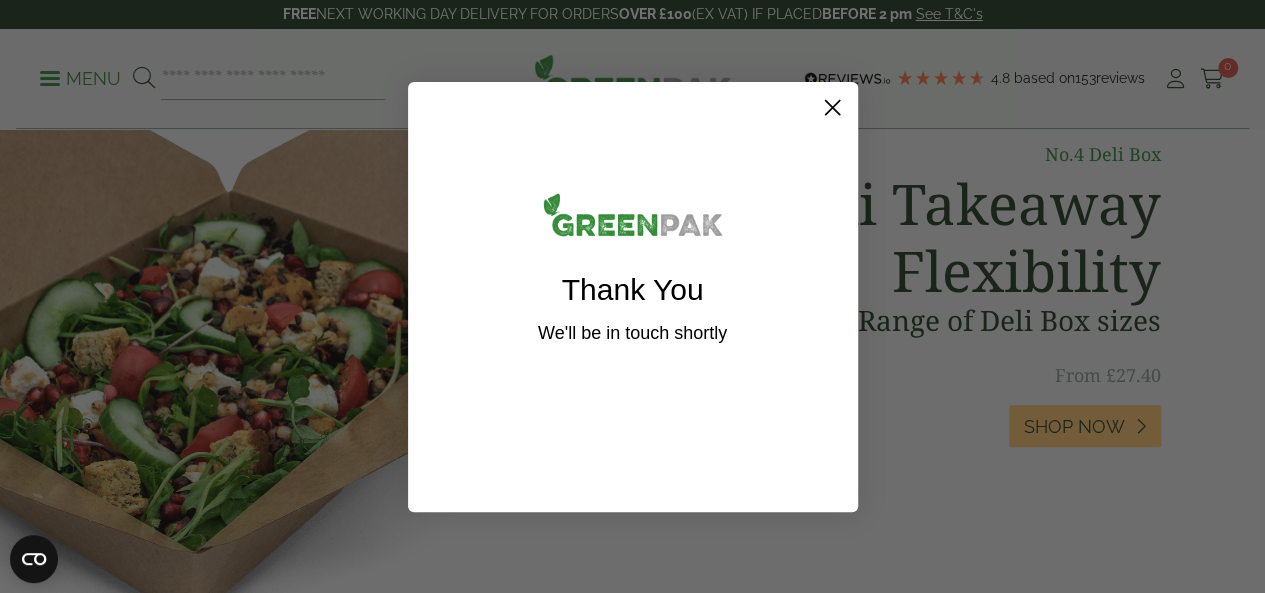 click 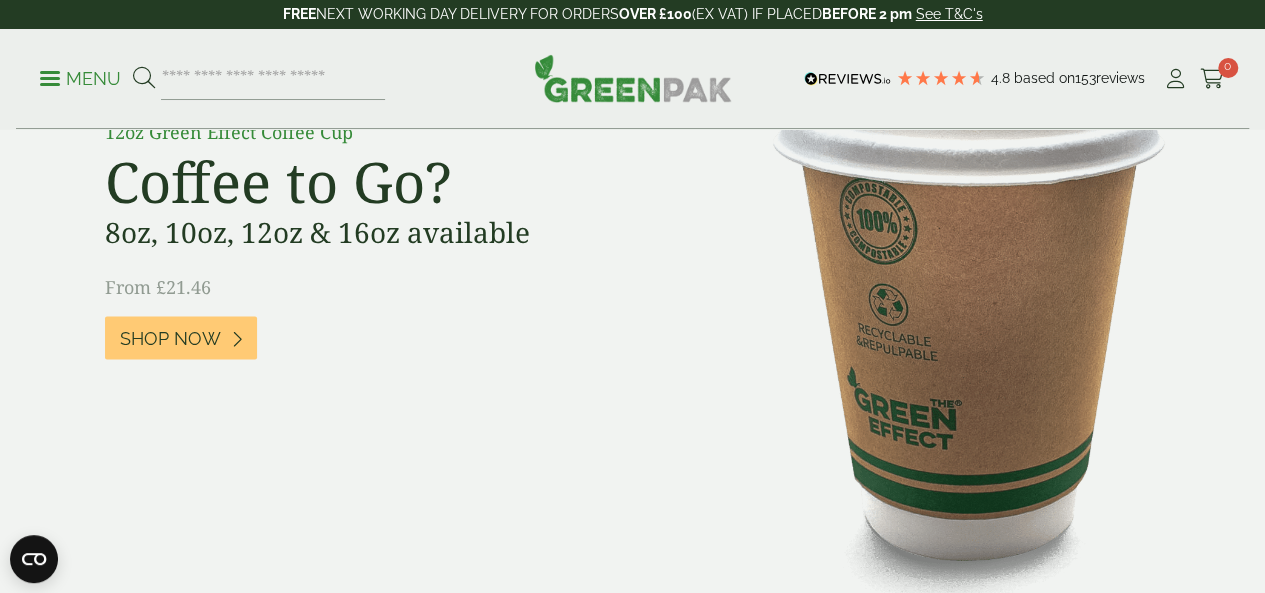 scroll, scrollTop: 1560, scrollLeft: 0, axis: vertical 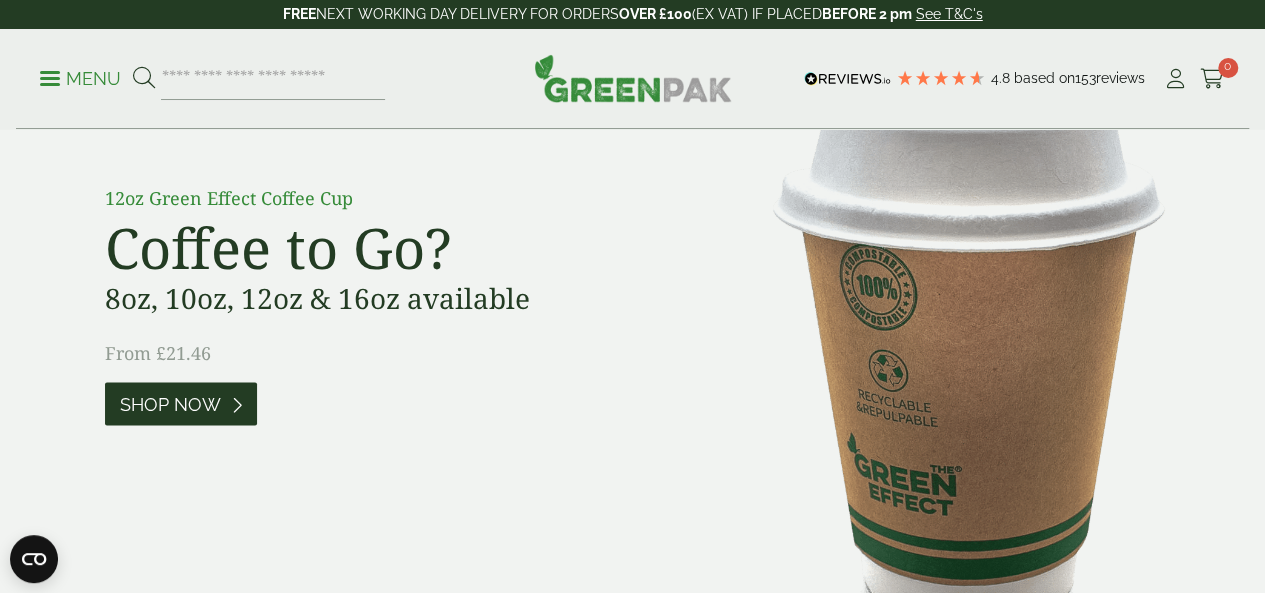 click on "Shop Now" at bounding box center [181, 403] 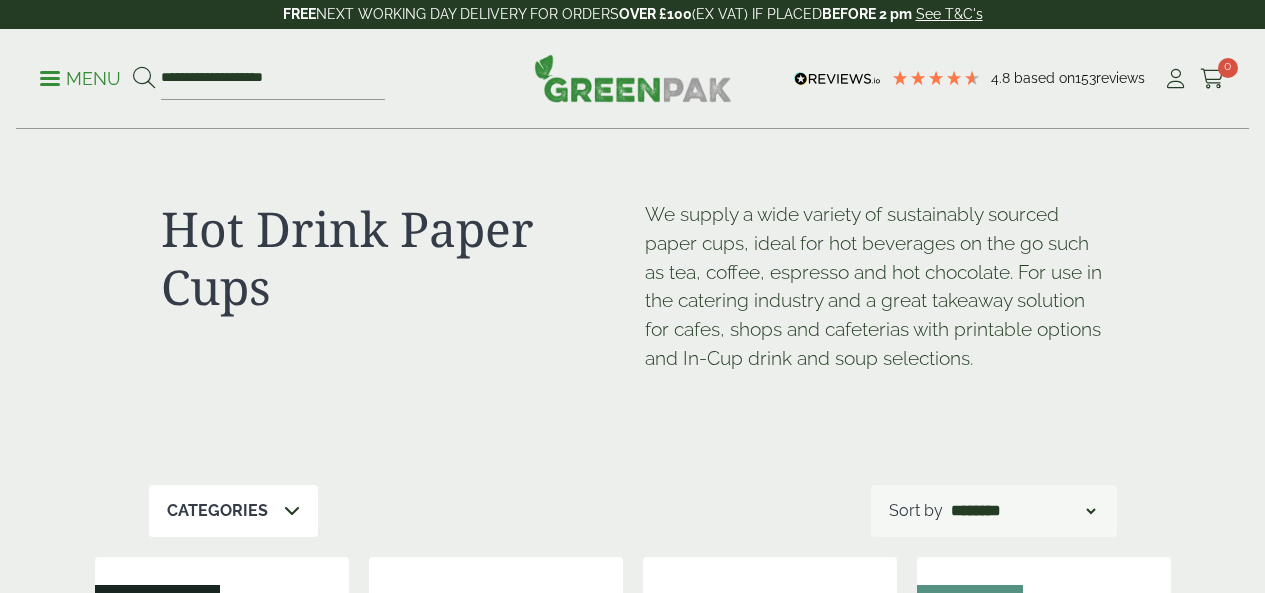 scroll, scrollTop: 0, scrollLeft: 0, axis: both 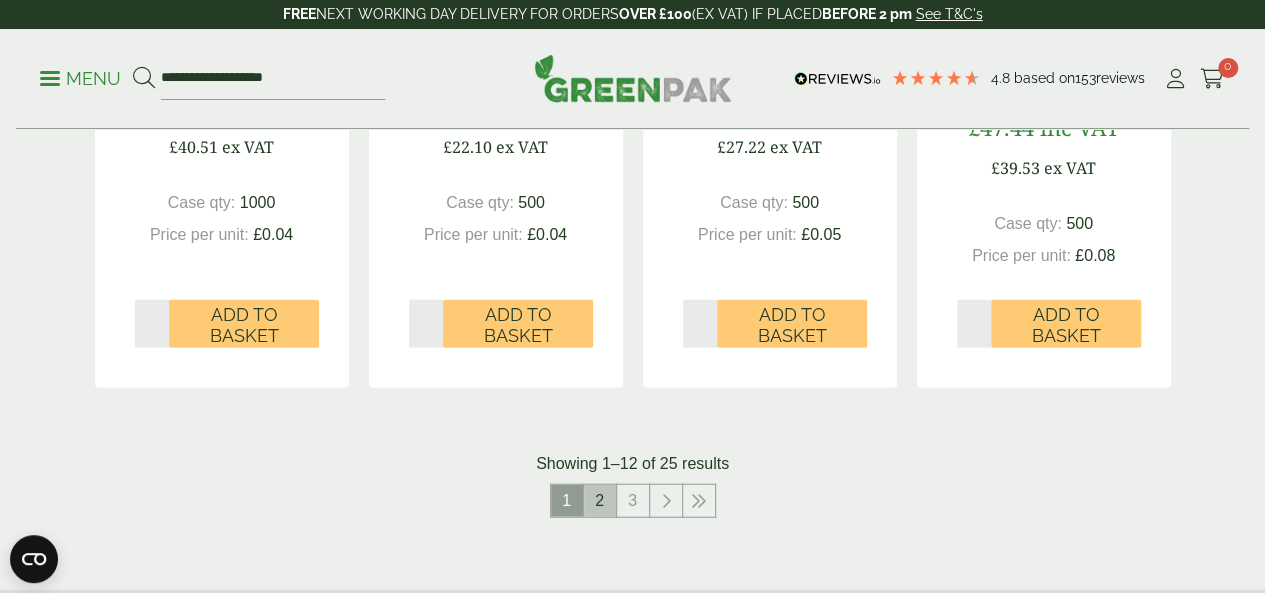 click on "2" at bounding box center [600, 501] 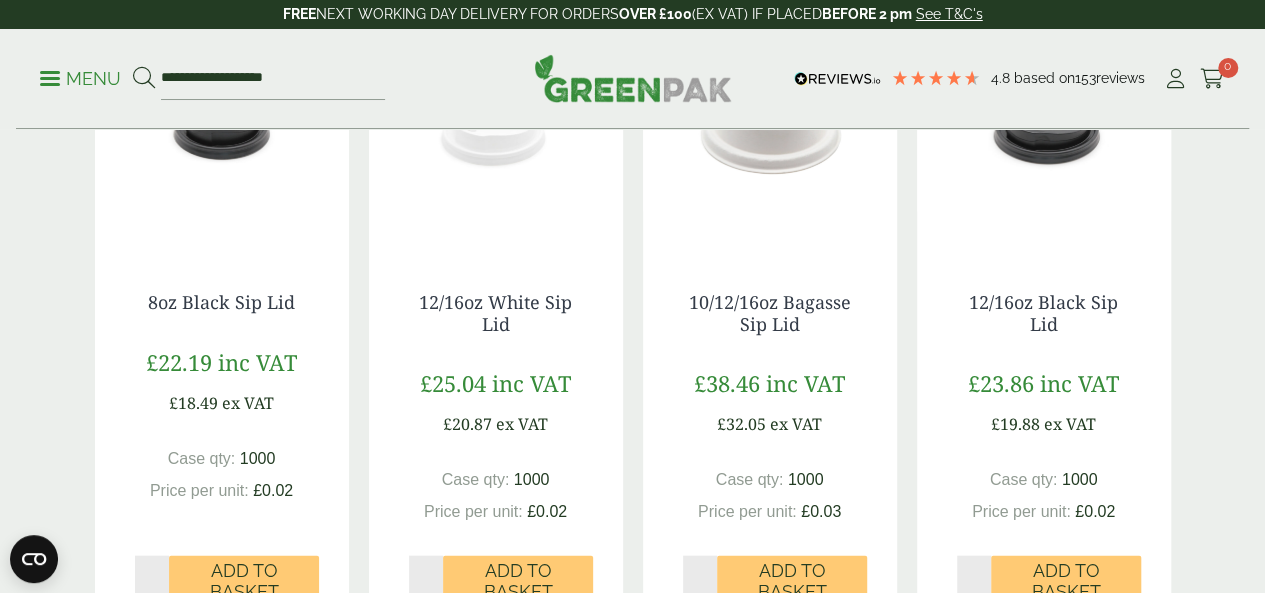 scroll, scrollTop: 1920, scrollLeft: 0, axis: vertical 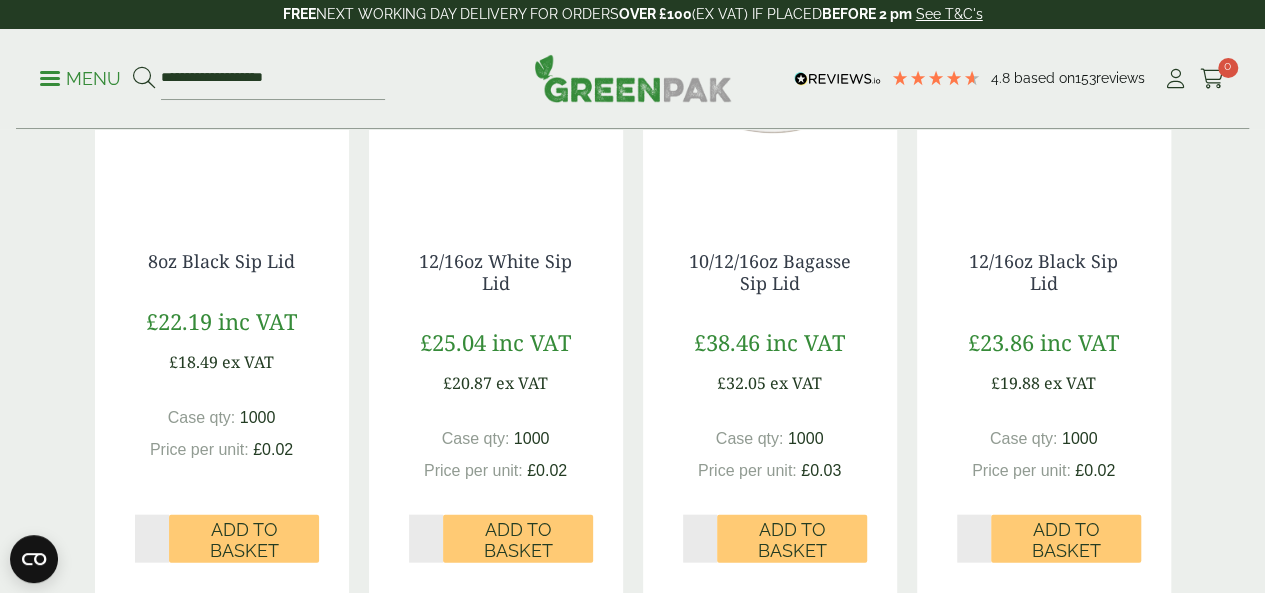 click at bounding box center [222, 86] 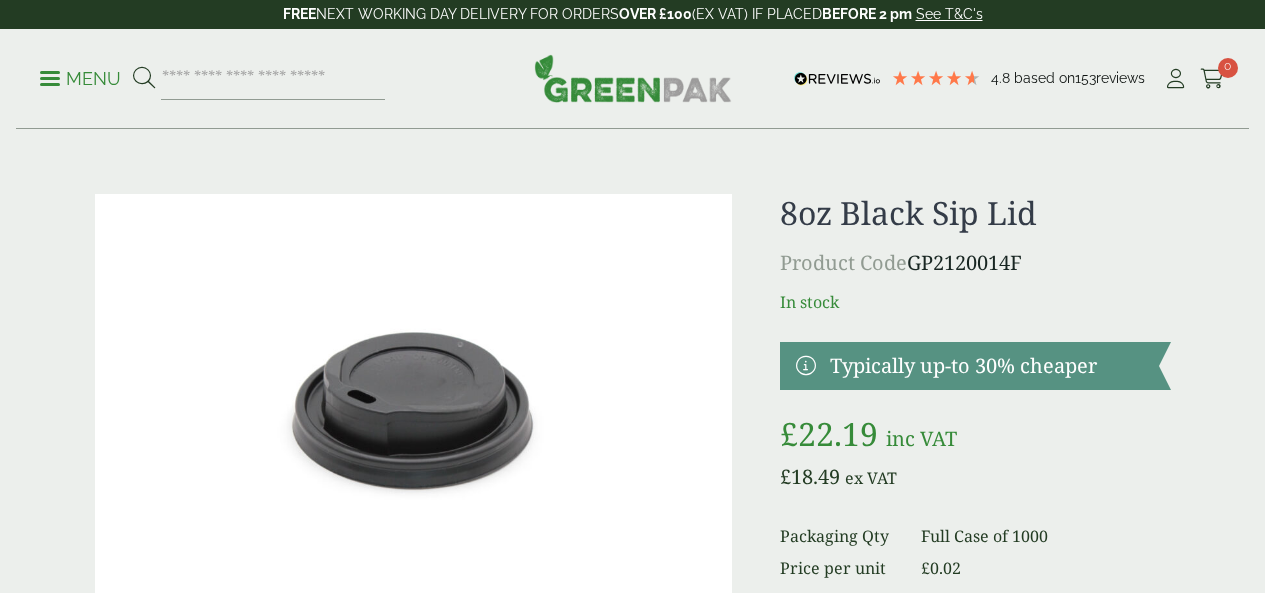 scroll, scrollTop: 0, scrollLeft: 0, axis: both 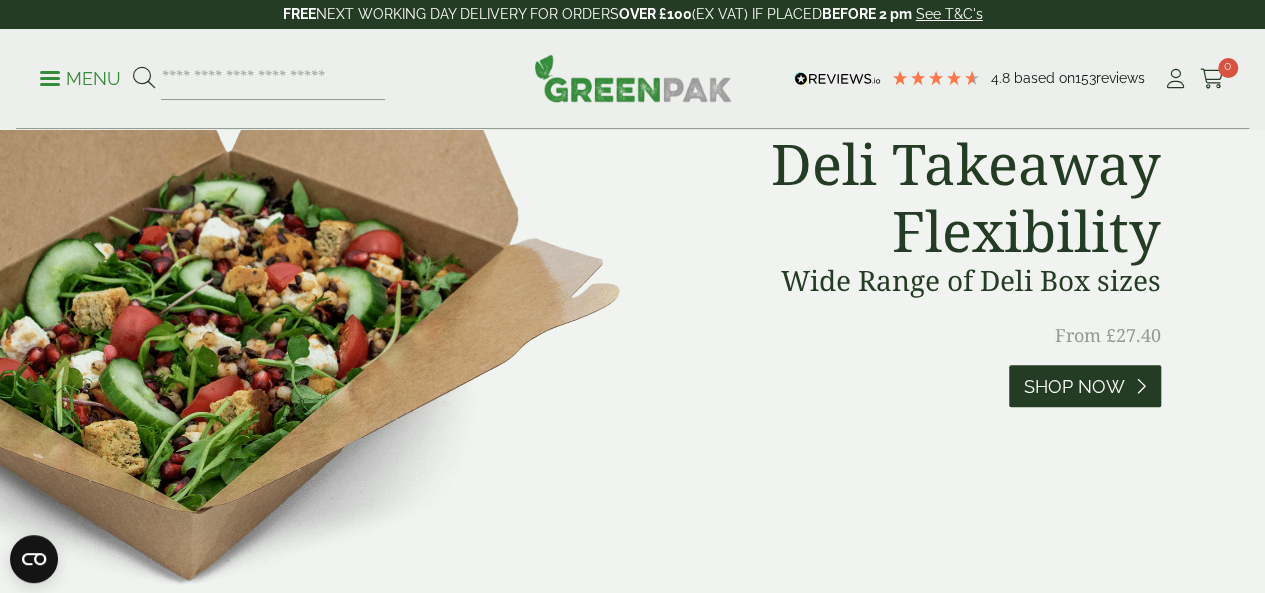 click on "Shop Now" at bounding box center [1074, 387] 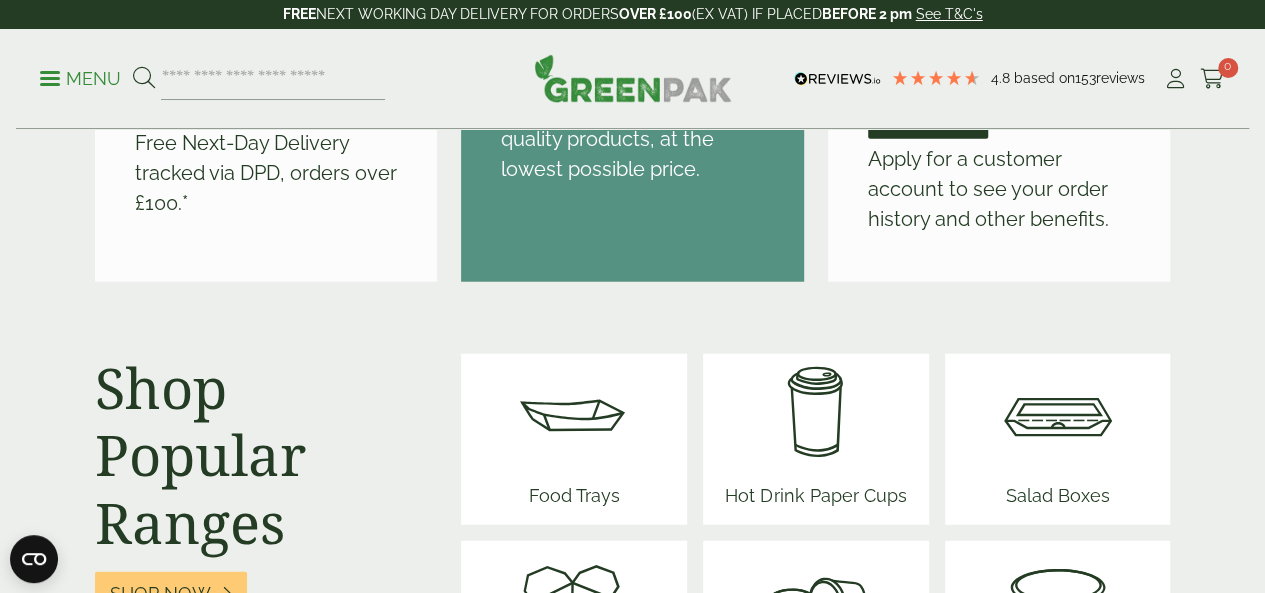 scroll, scrollTop: 2393, scrollLeft: 0, axis: vertical 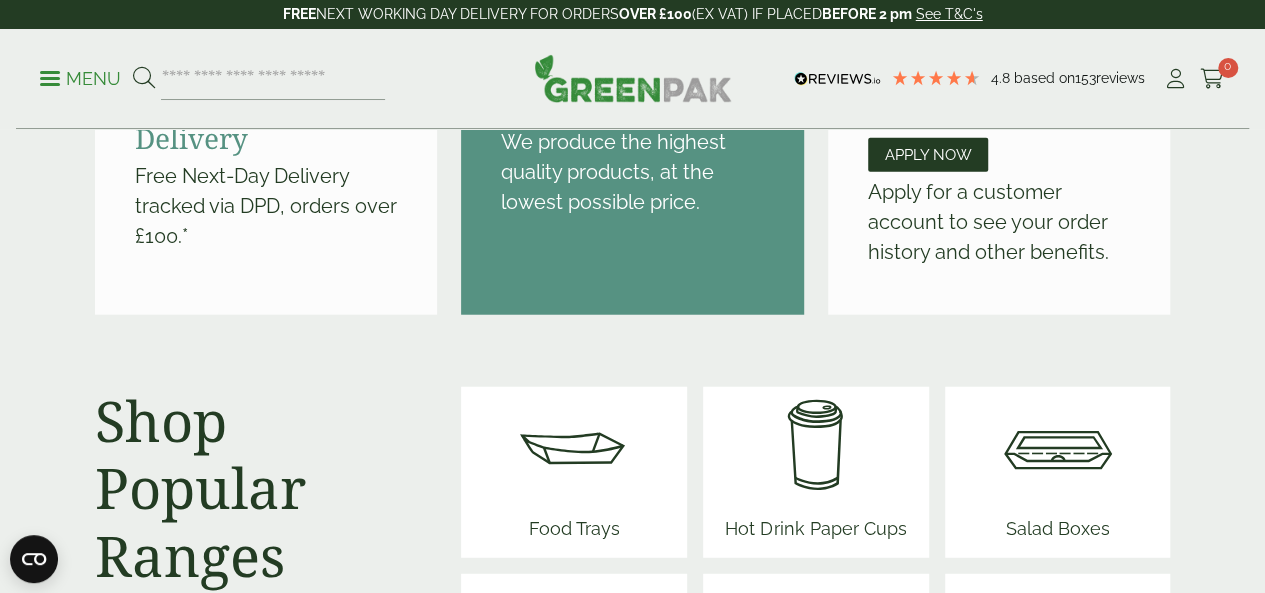 click at bounding box center (574, 447) 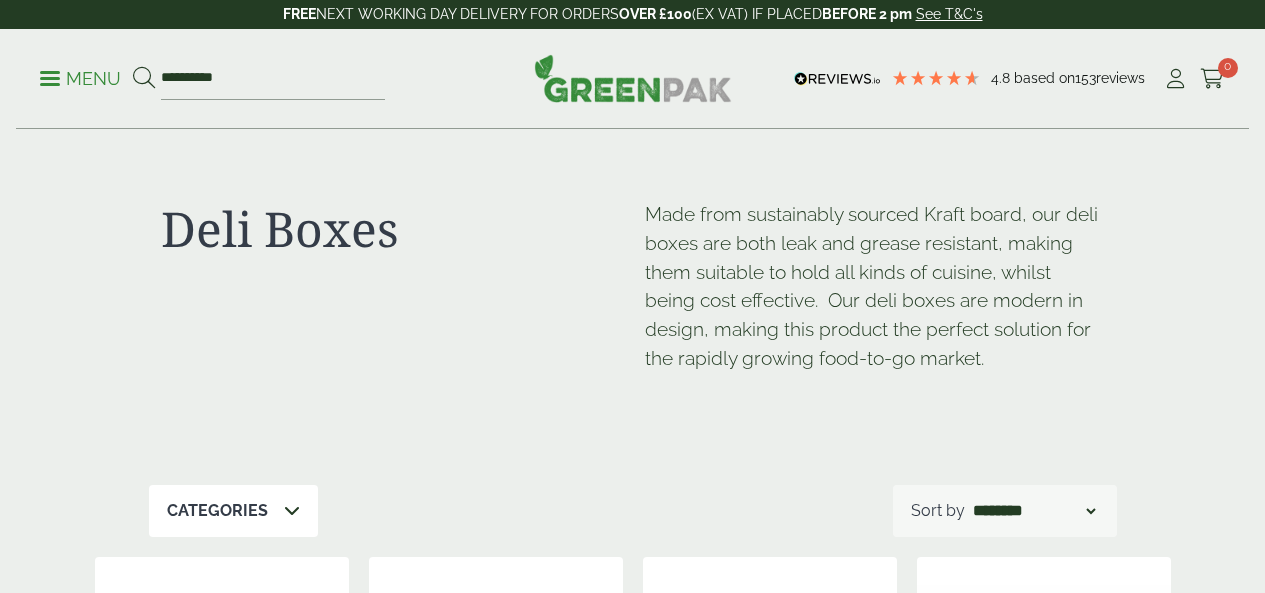 scroll, scrollTop: 0, scrollLeft: 0, axis: both 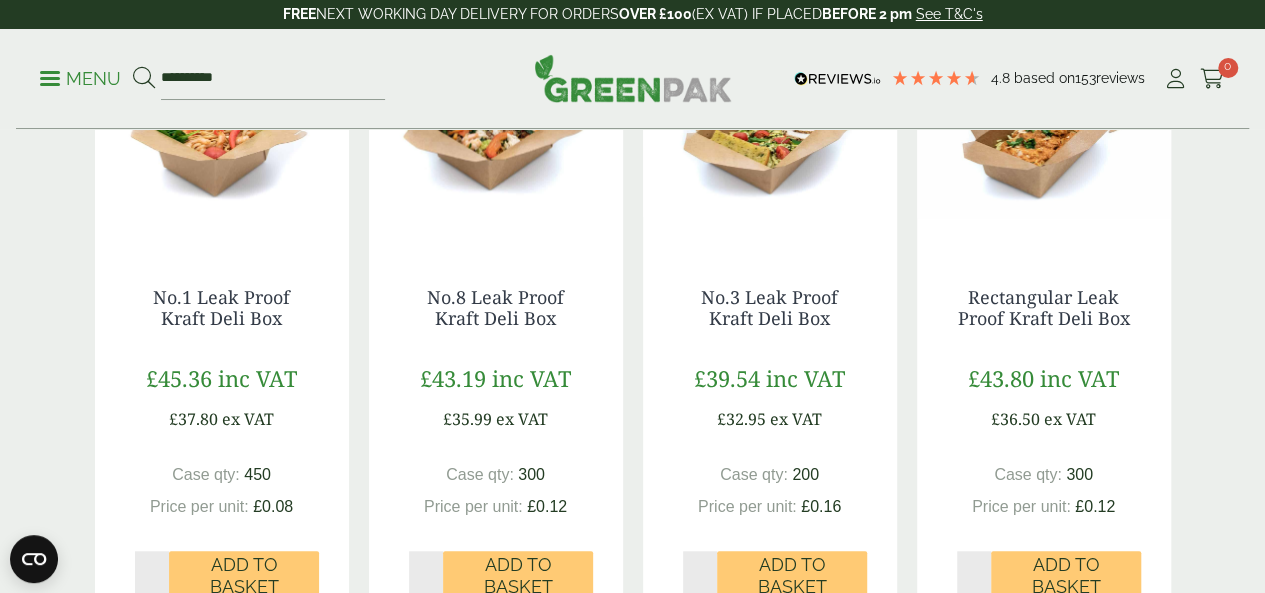 click at bounding box center [496, 122] 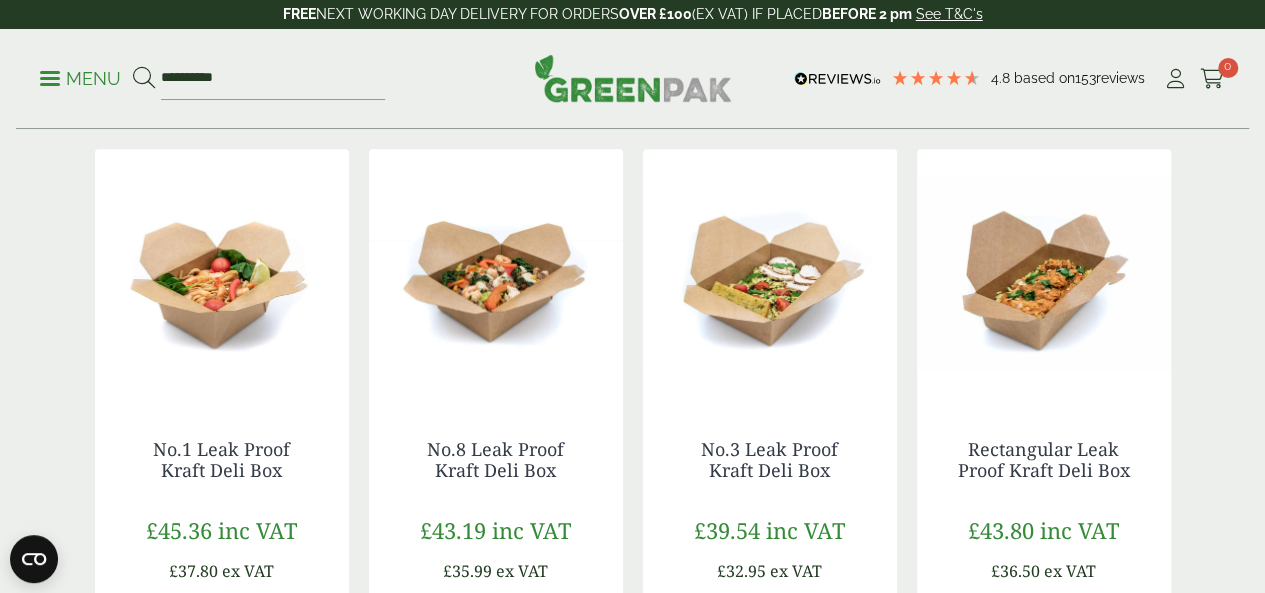 scroll, scrollTop: 0, scrollLeft: 0, axis: both 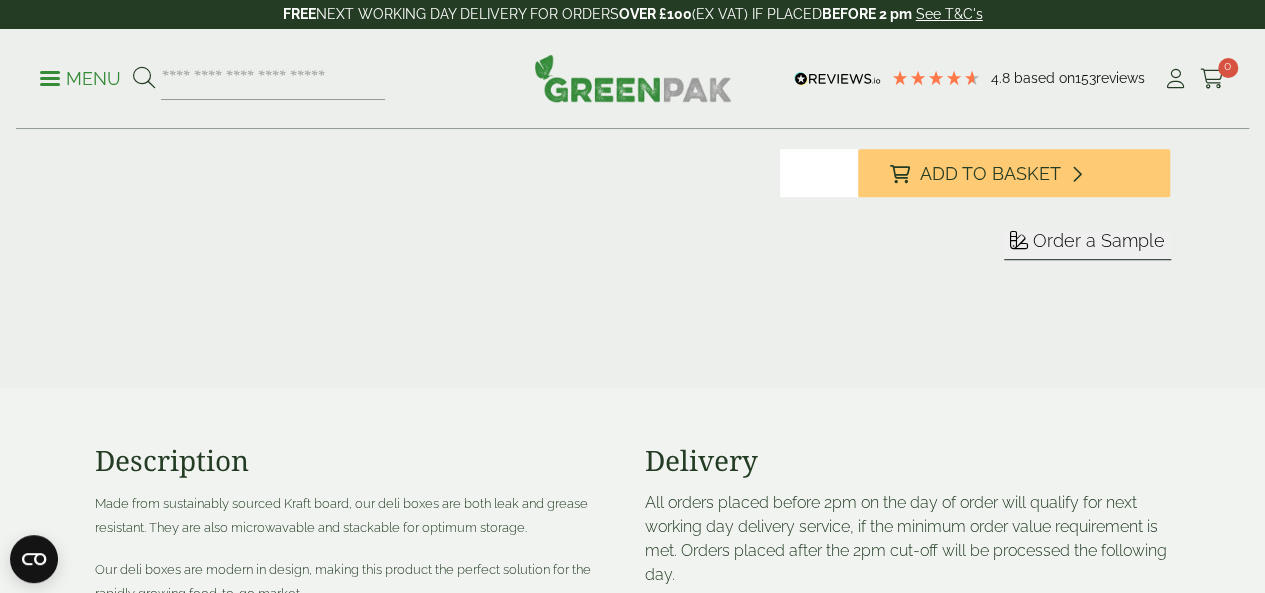 click on "Order a Sample" at bounding box center [1099, 240] 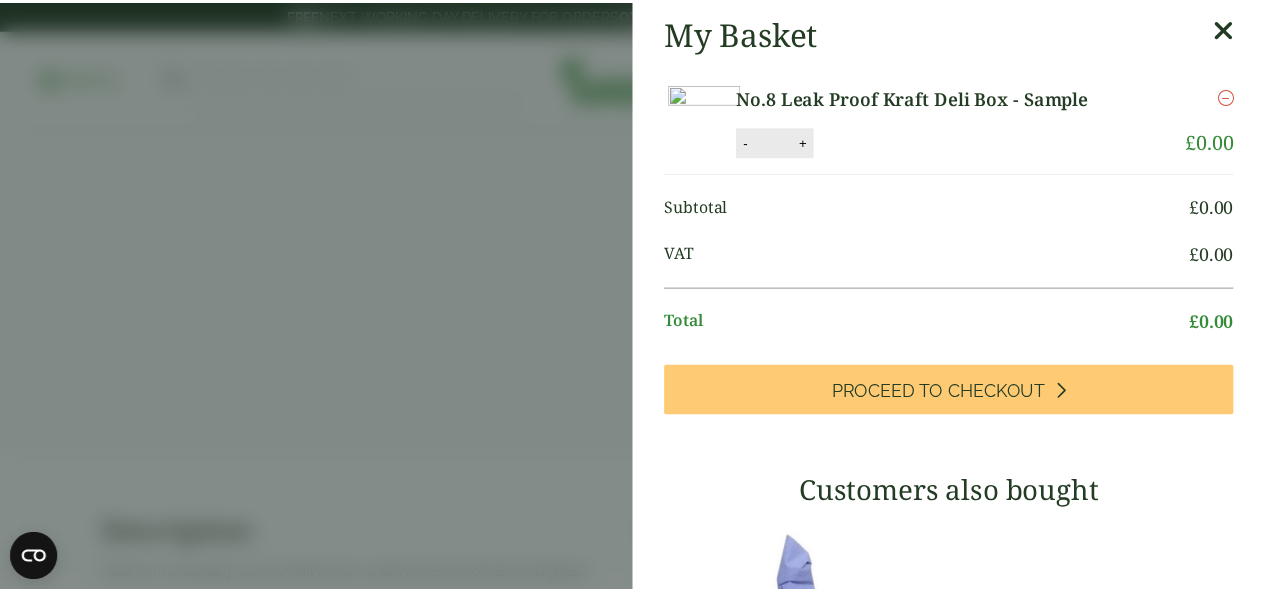 scroll, scrollTop: 0, scrollLeft: 0, axis: both 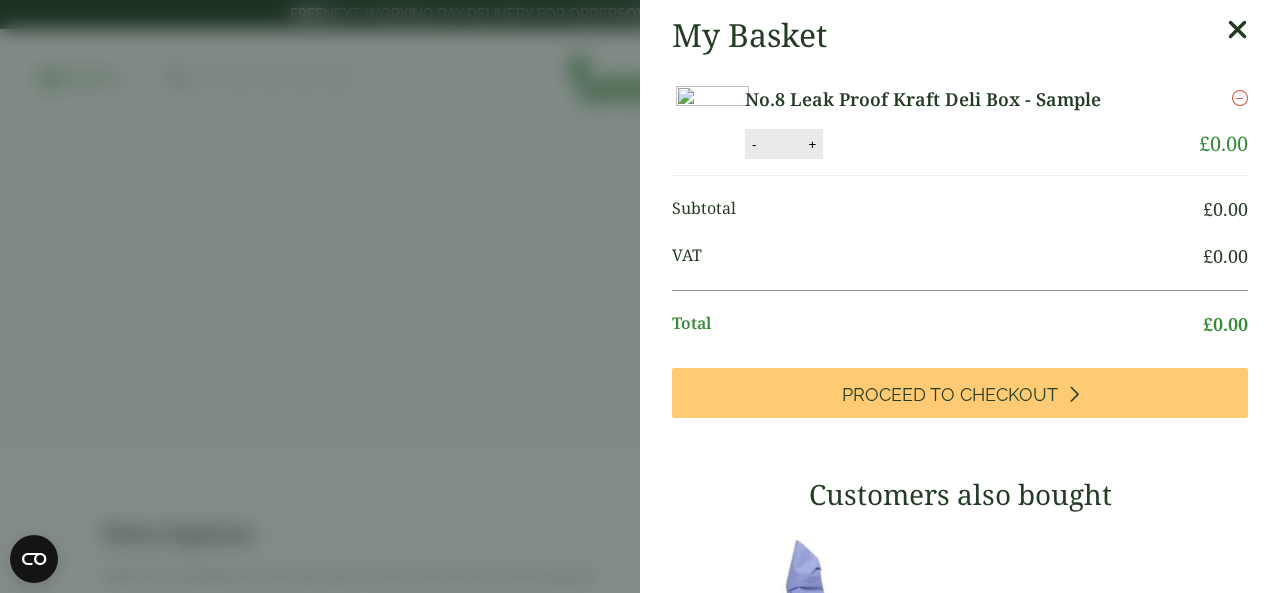 click at bounding box center [1237, 30] 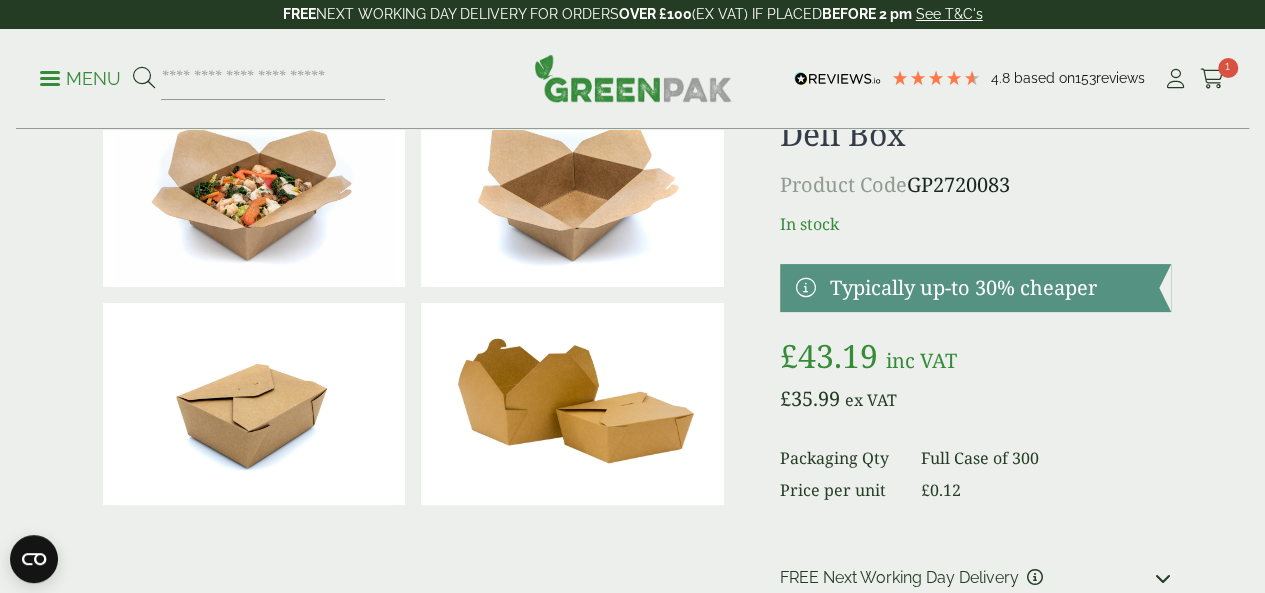 scroll, scrollTop: 0, scrollLeft: 0, axis: both 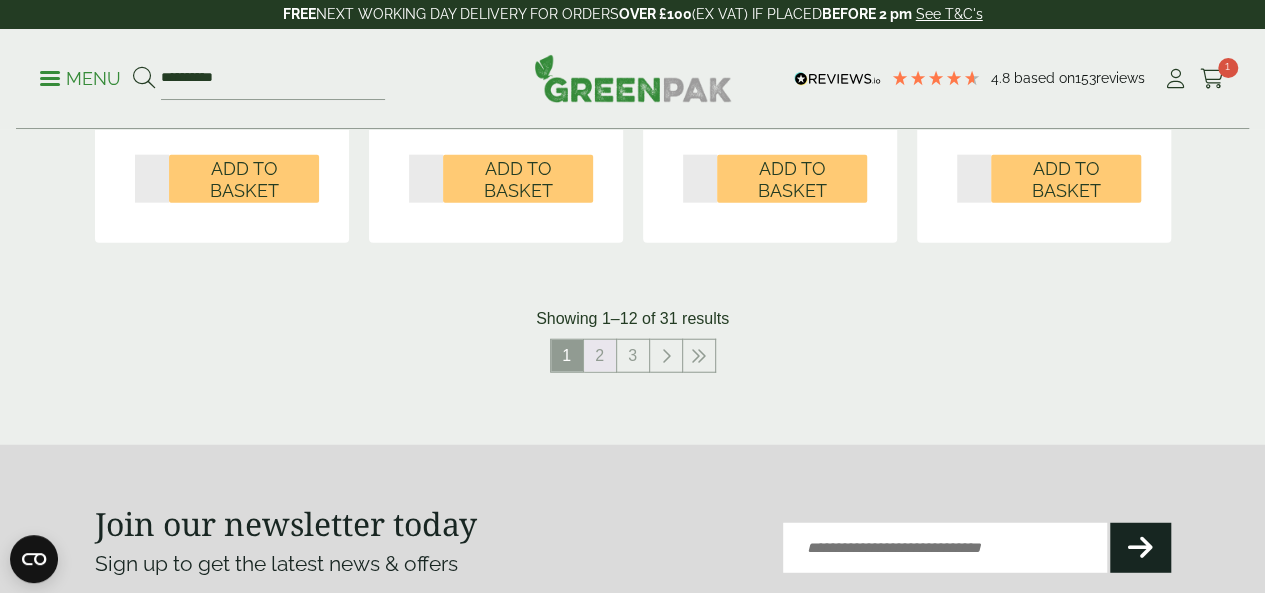click on "2" at bounding box center [600, 356] 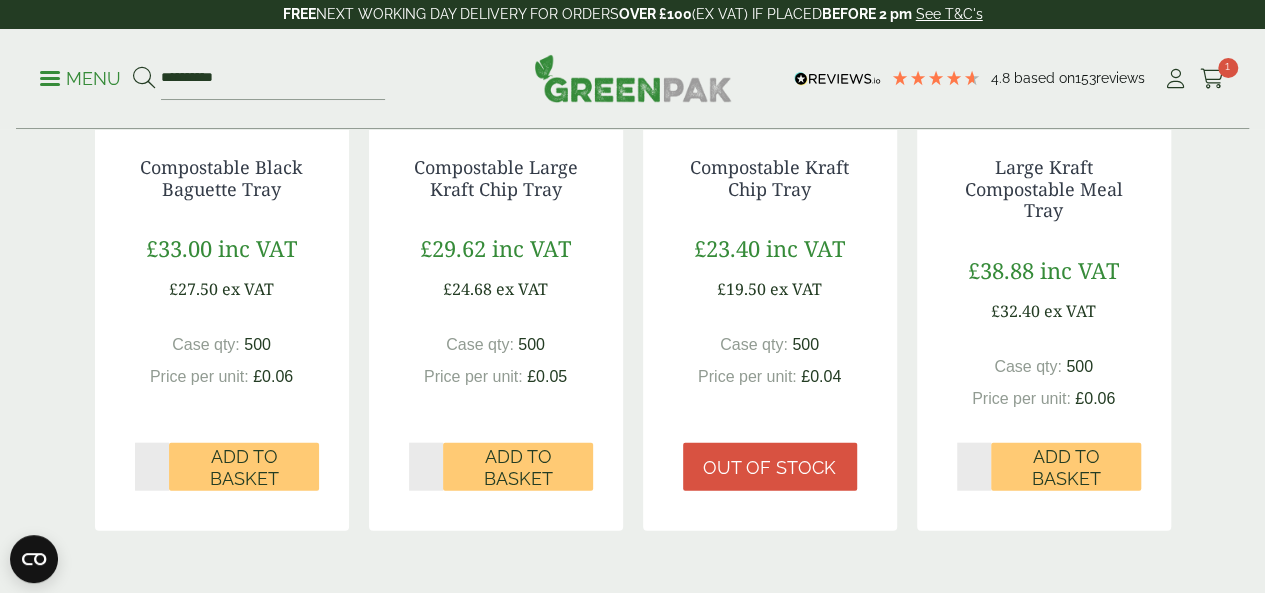 scroll, scrollTop: 2360, scrollLeft: 0, axis: vertical 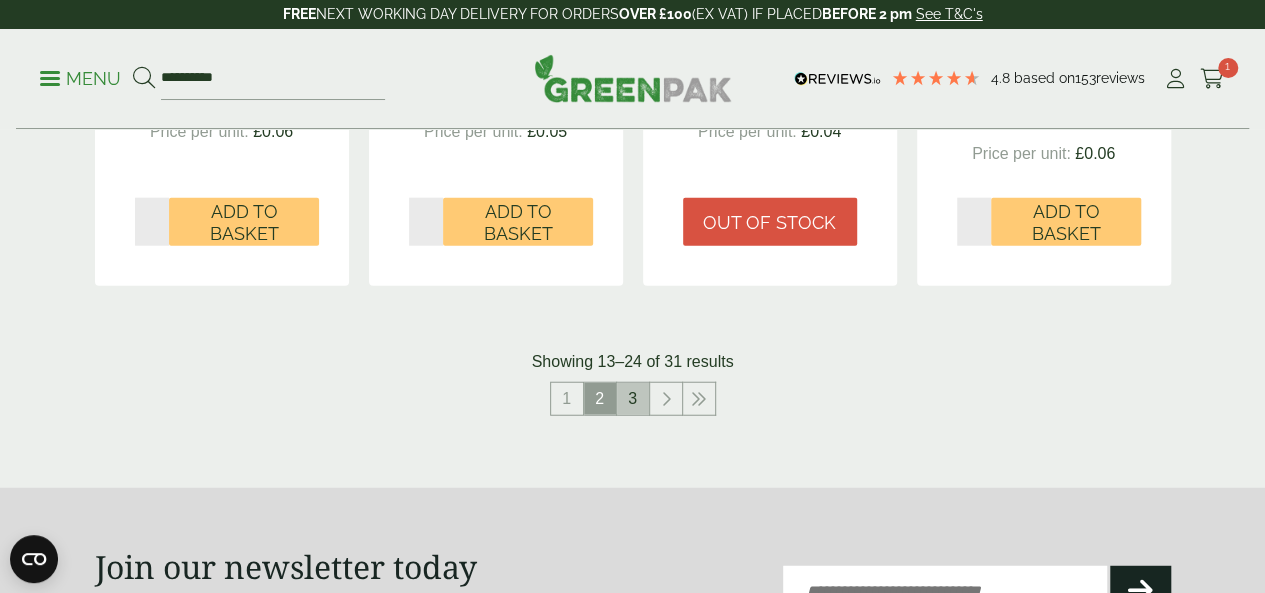 click on "3" at bounding box center [633, 399] 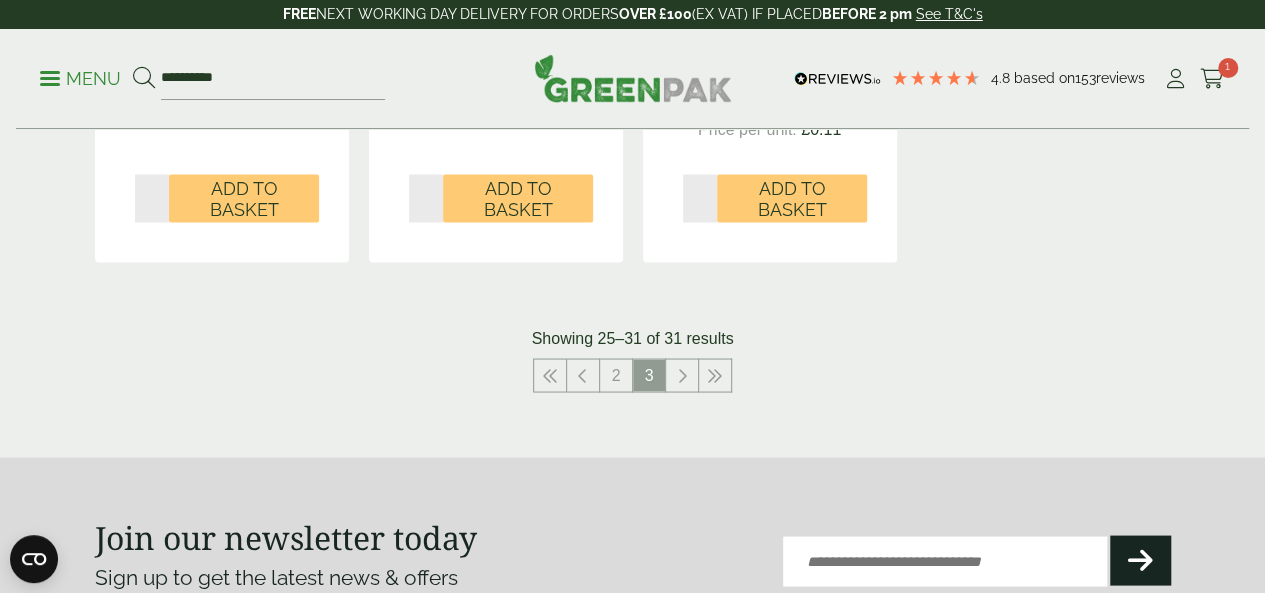 scroll, scrollTop: 1680, scrollLeft: 0, axis: vertical 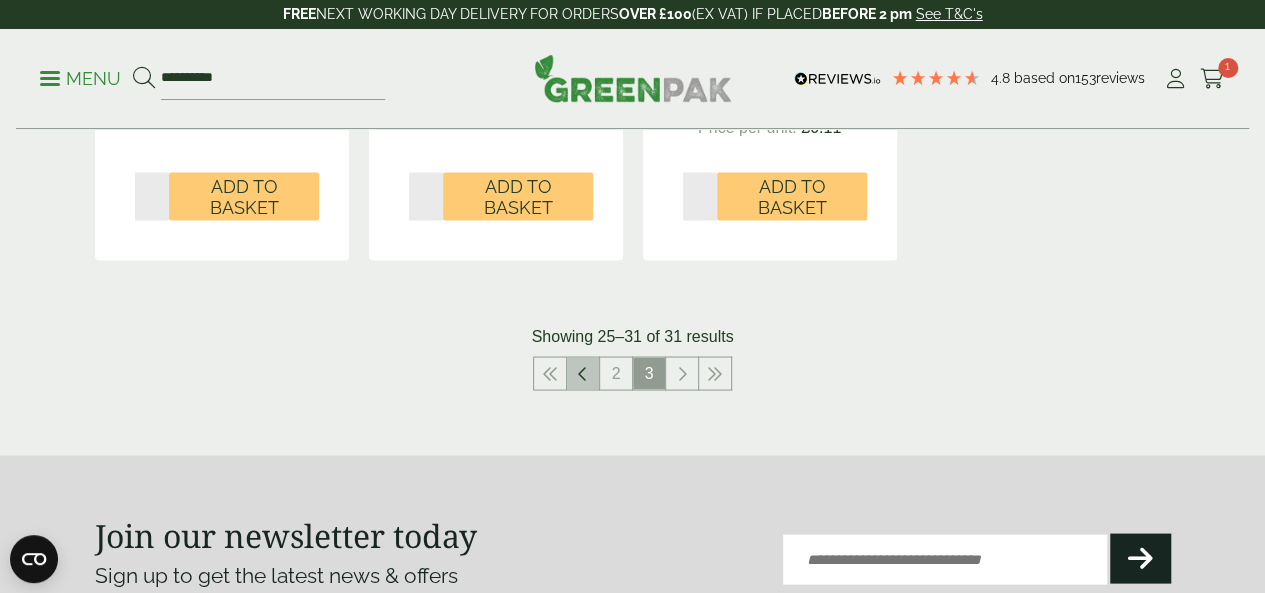 click at bounding box center (583, 373) 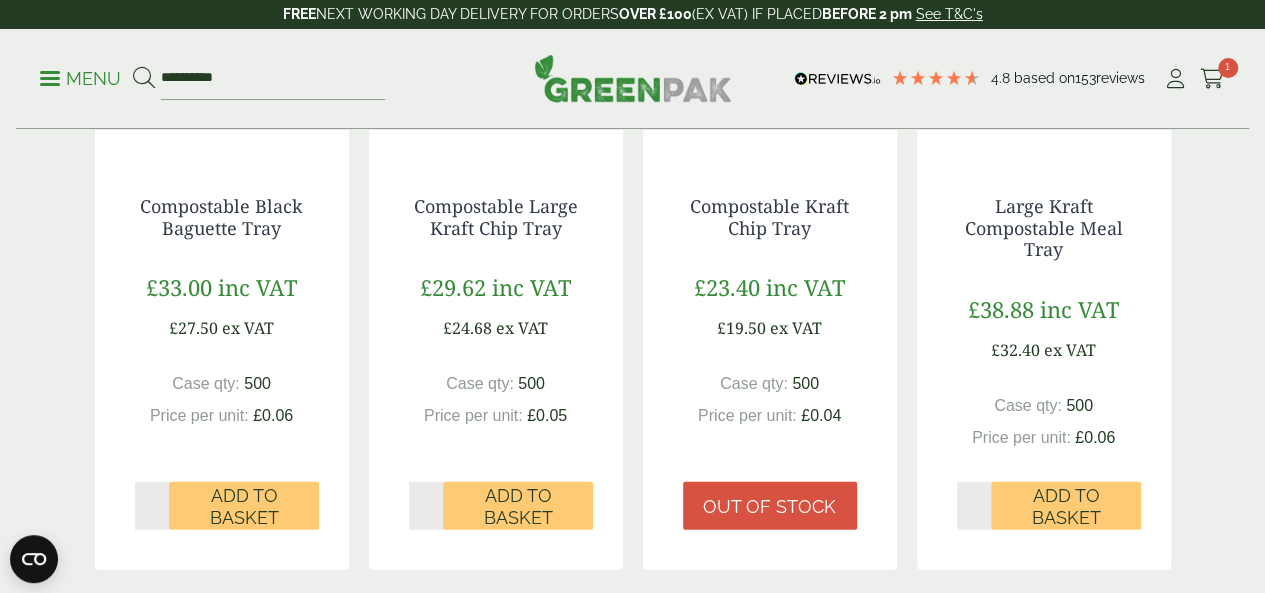 scroll, scrollTop: 2408, scrollLeft: 0, axis: vertical 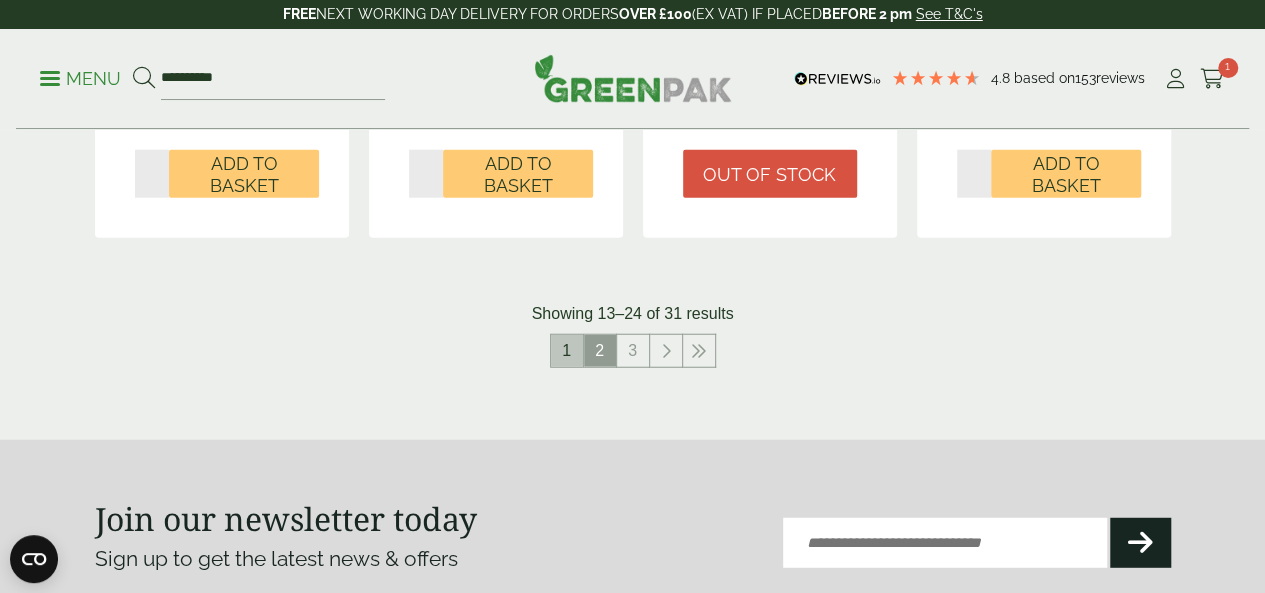 click on "1" at bounding box center (567, 351) 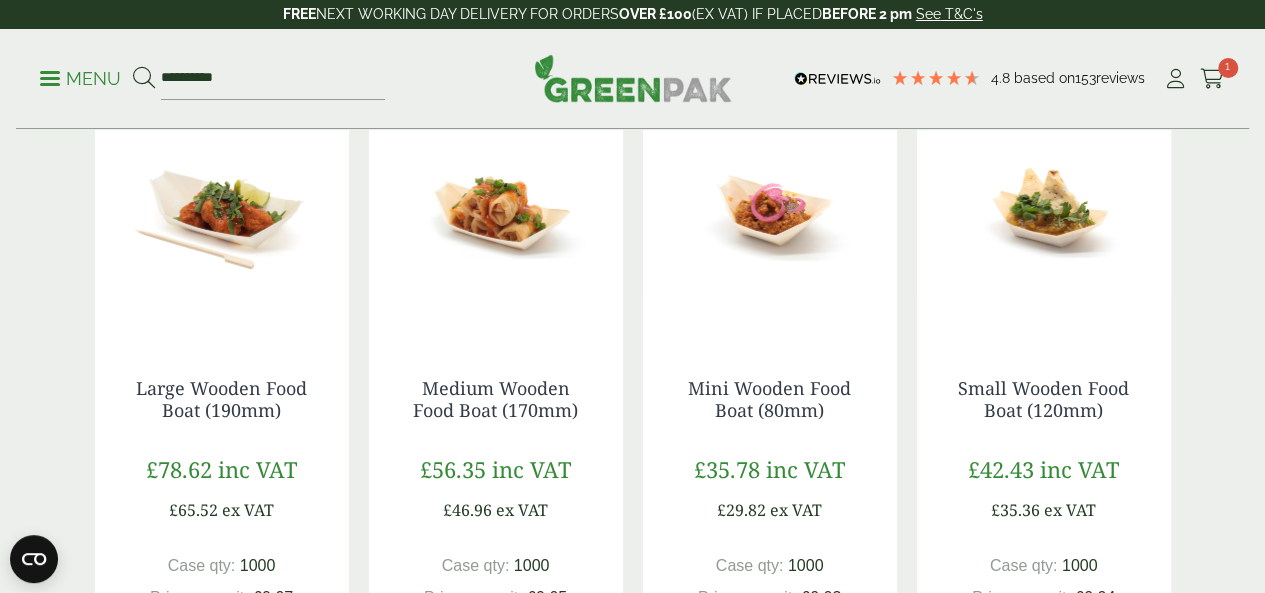 scroll, scrollTop: 1208, scrollLeft: 0, axis: vertical 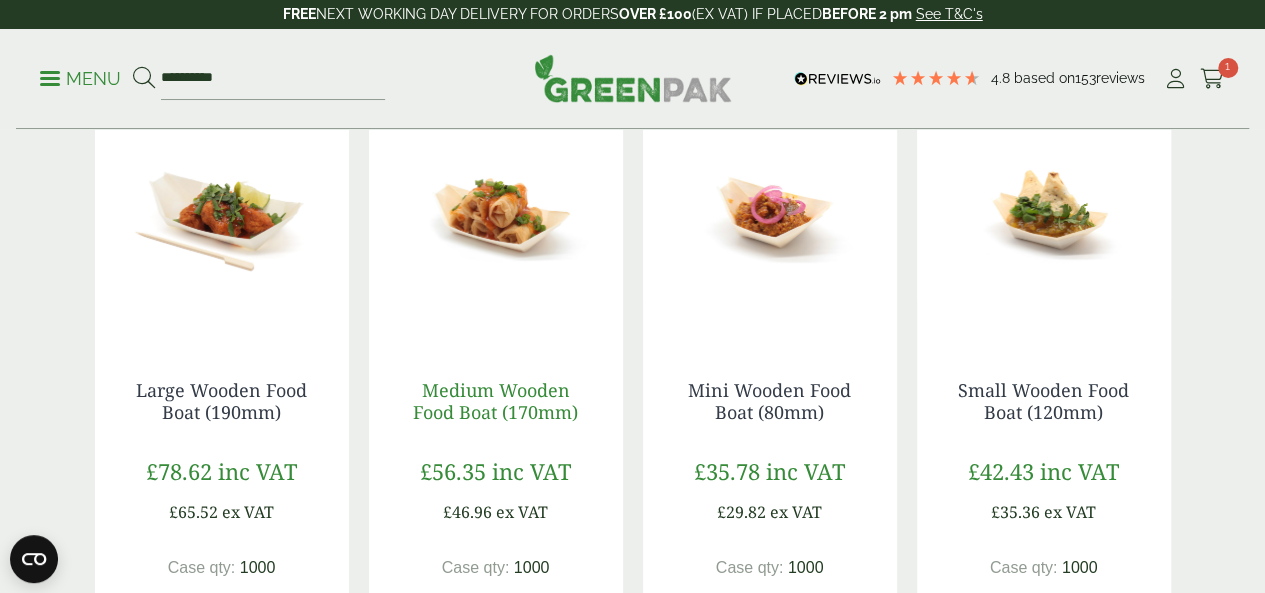 click on "Medium Wooden Food Boat (170mm)" at bounding box center (495, 401) 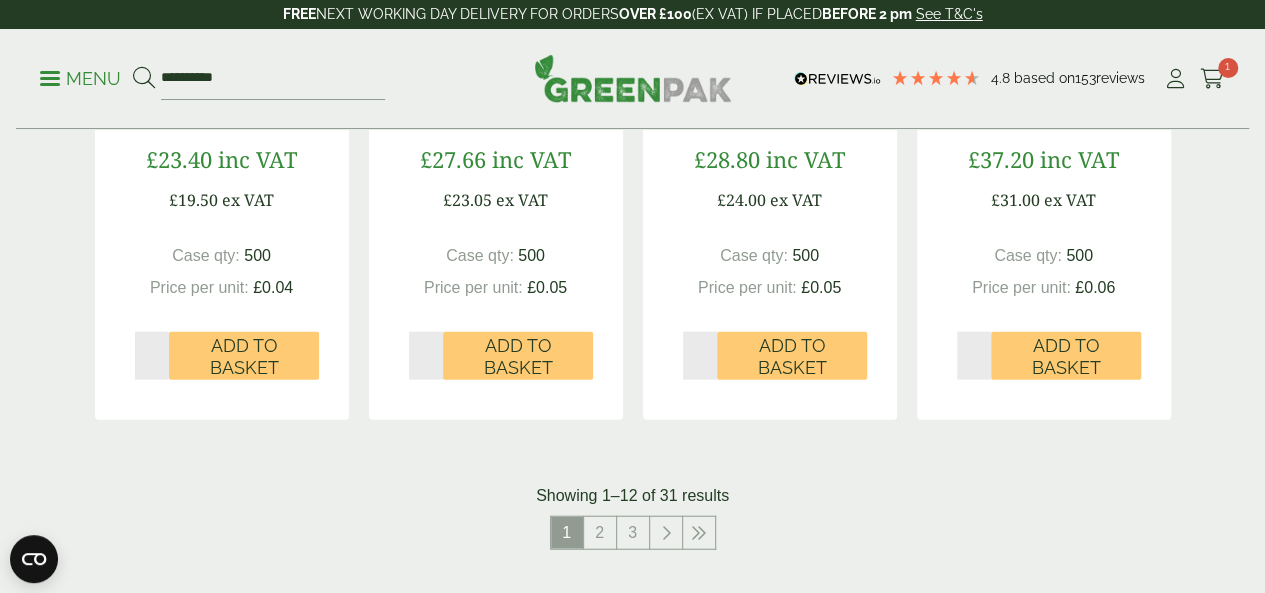 scroll, scrollTop: 2239, scrollLeft: 0, axis: vertical 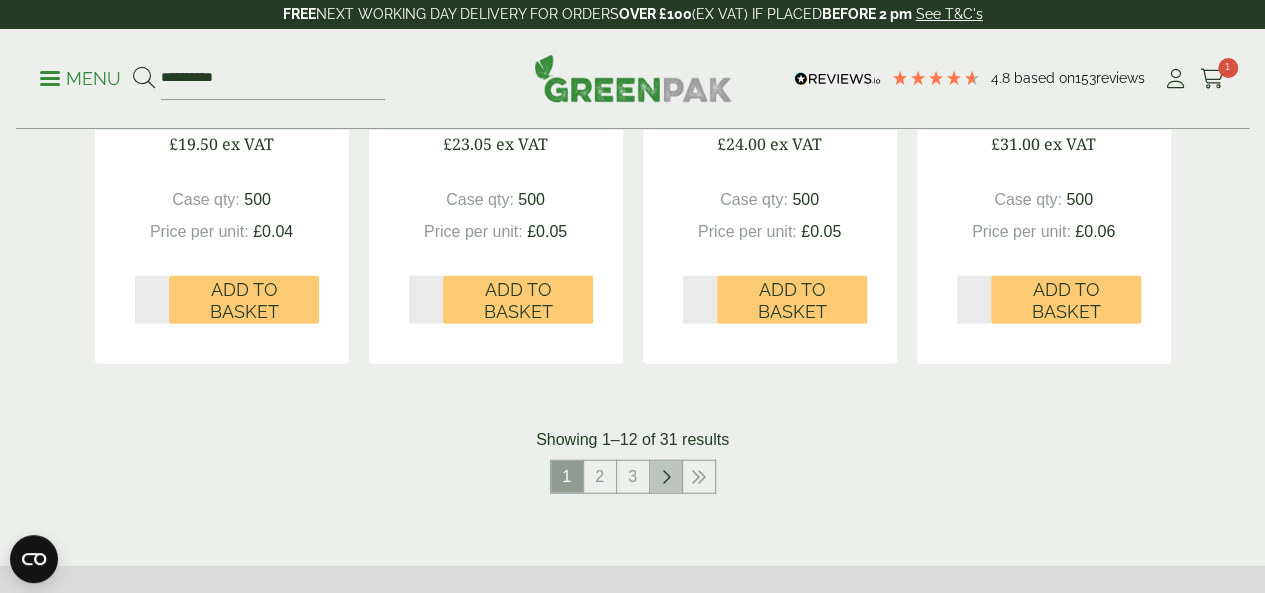 click at bounding box center (666, 477) 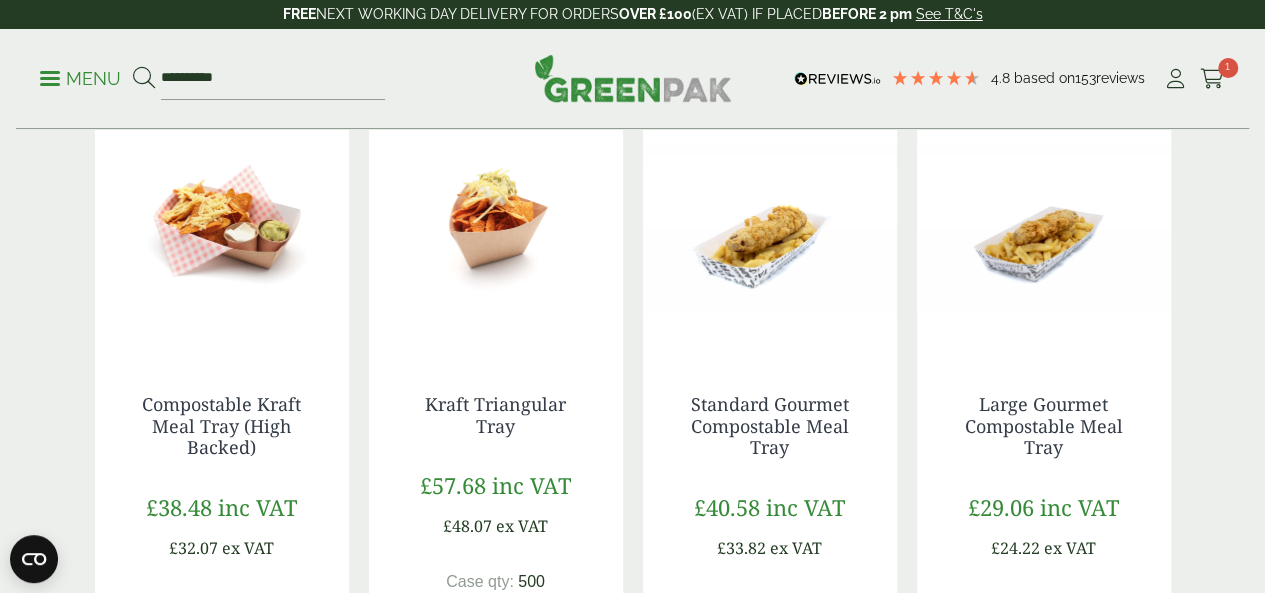 scroll, scrollTop: 1199, scrollLeft: 0, axis: vertical 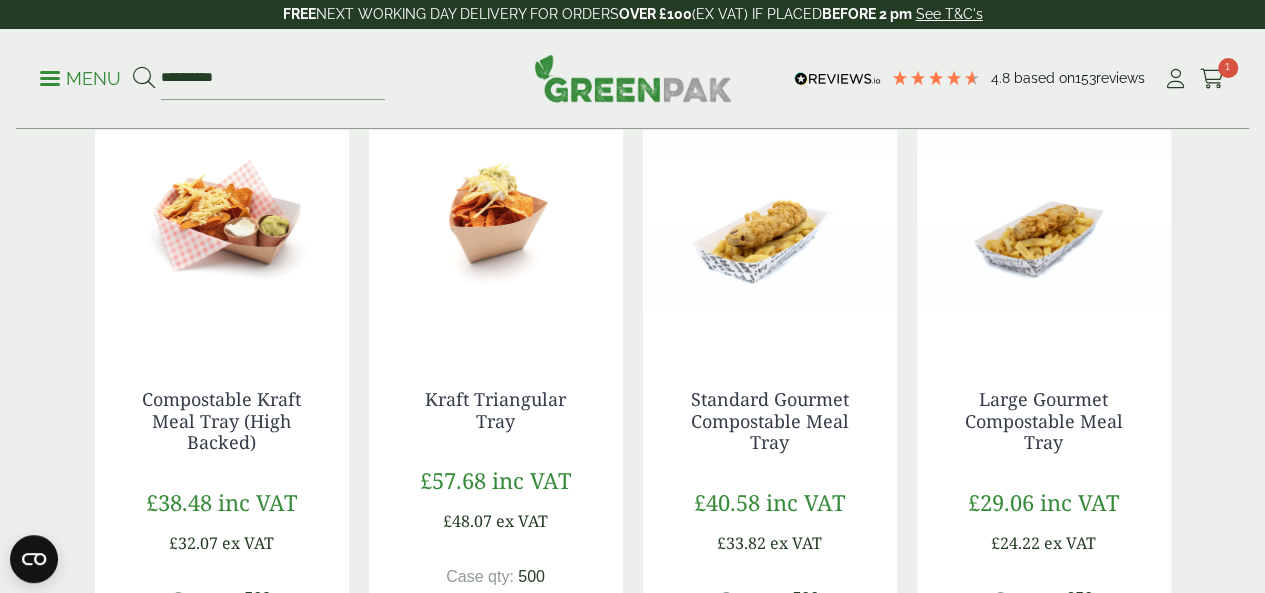click at bounding box center (222, 224) 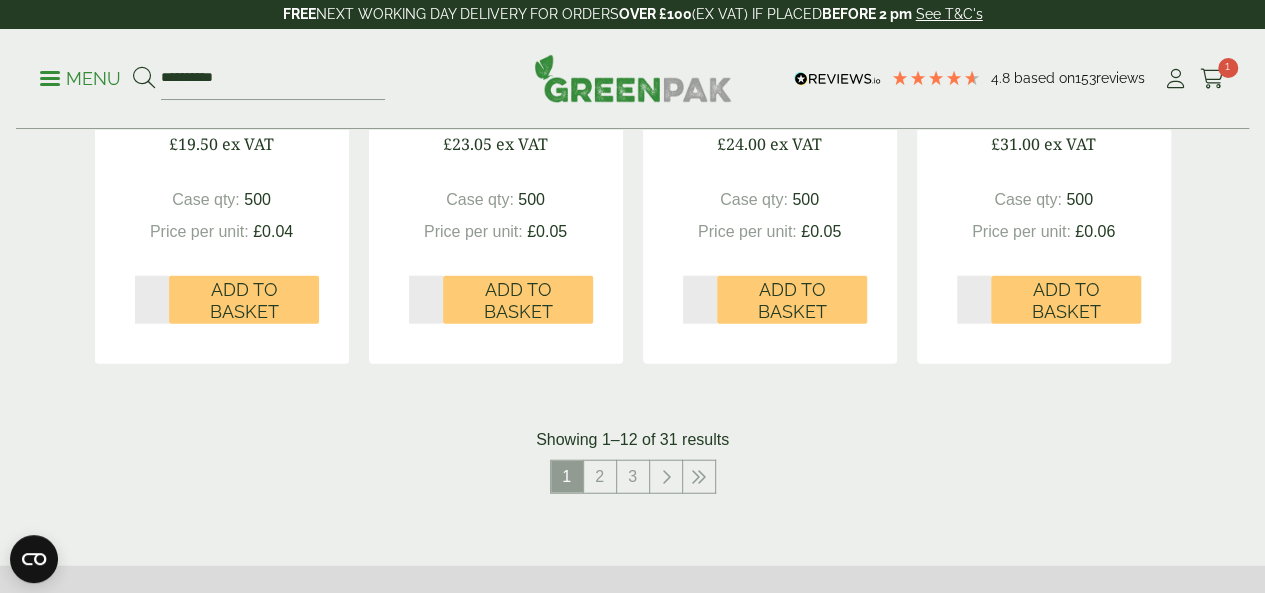 scroll, scrollTop: 2408, scrollLeft: 0, axis: vertical 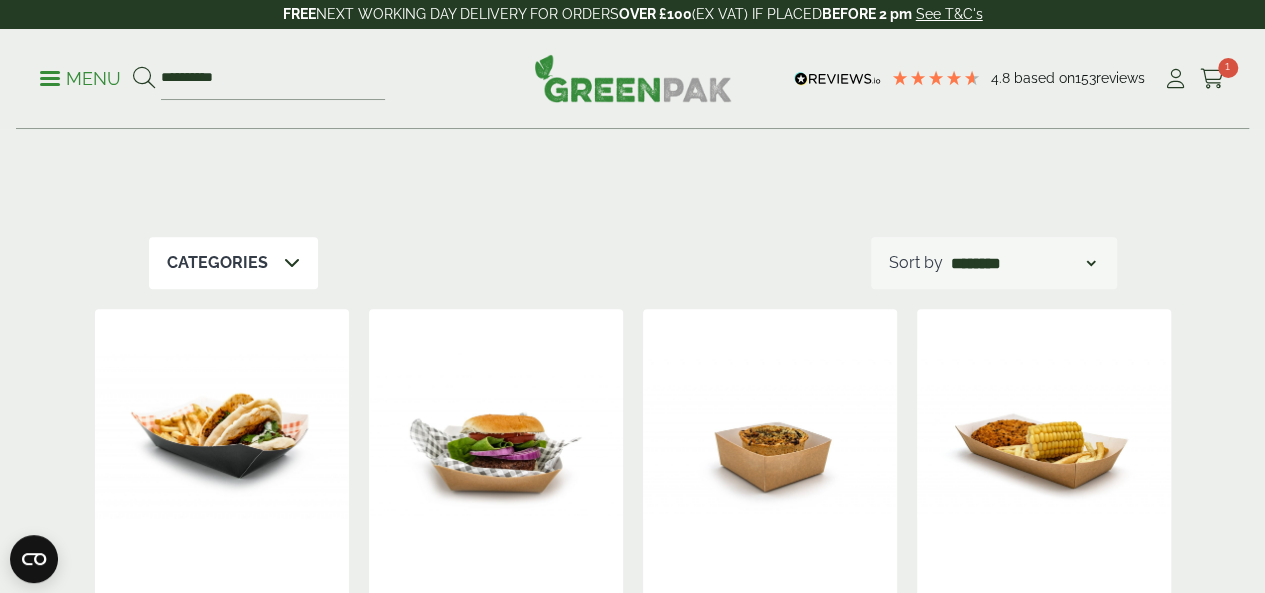 click at bounding box center (292, 262) 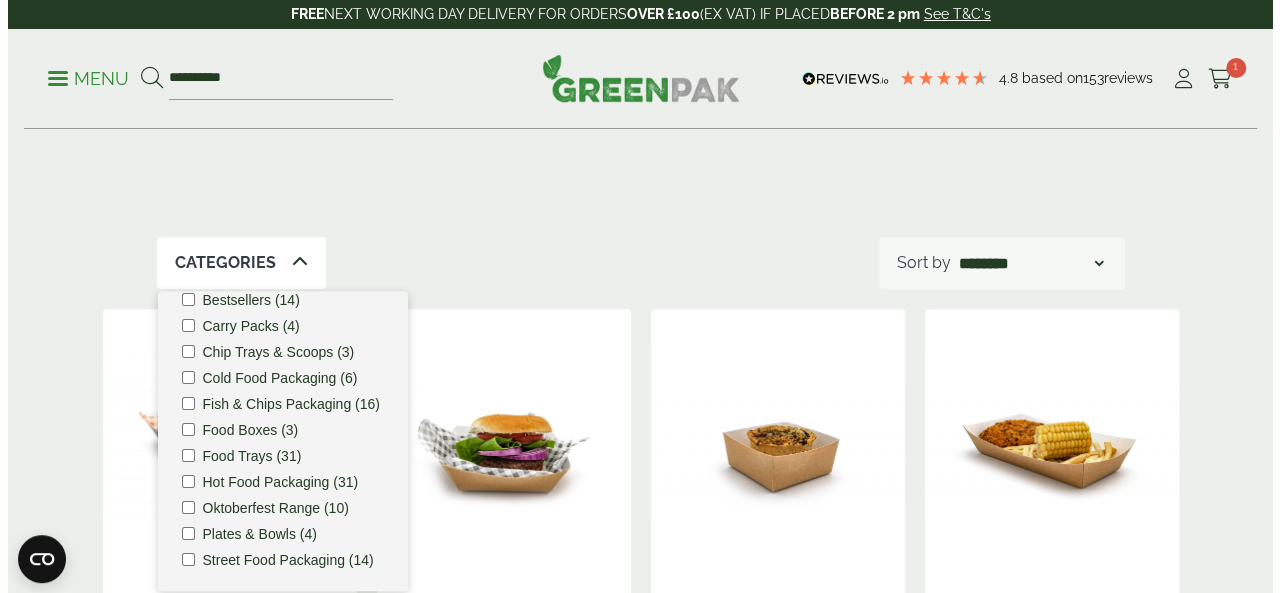scroll, scrollTop: 0, scrollLeft: 0, axis: both 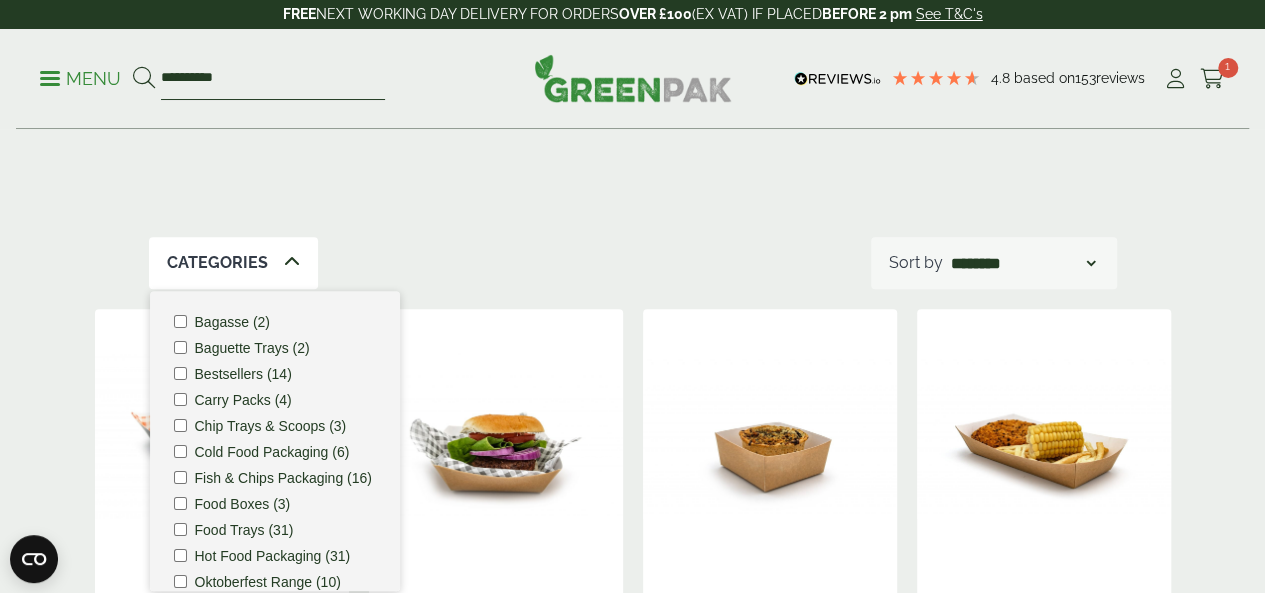 drag, startPoint x: 272, startPoint y: 83, endPoint x: 193, endPoint y: 87, distance: 79.101204 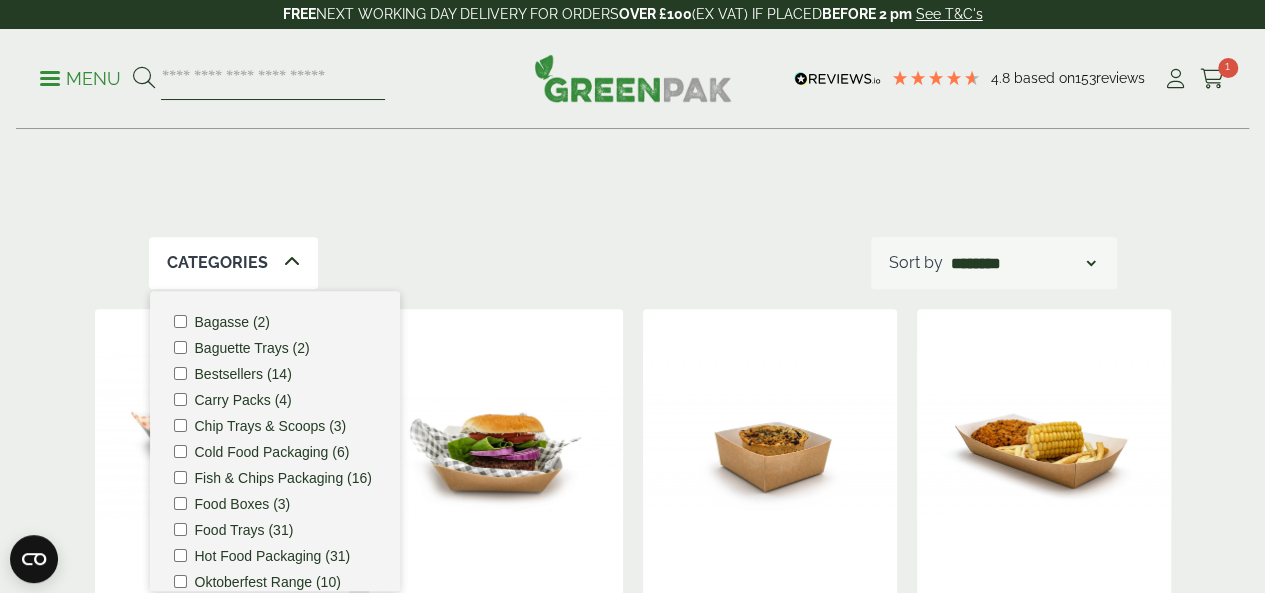 type 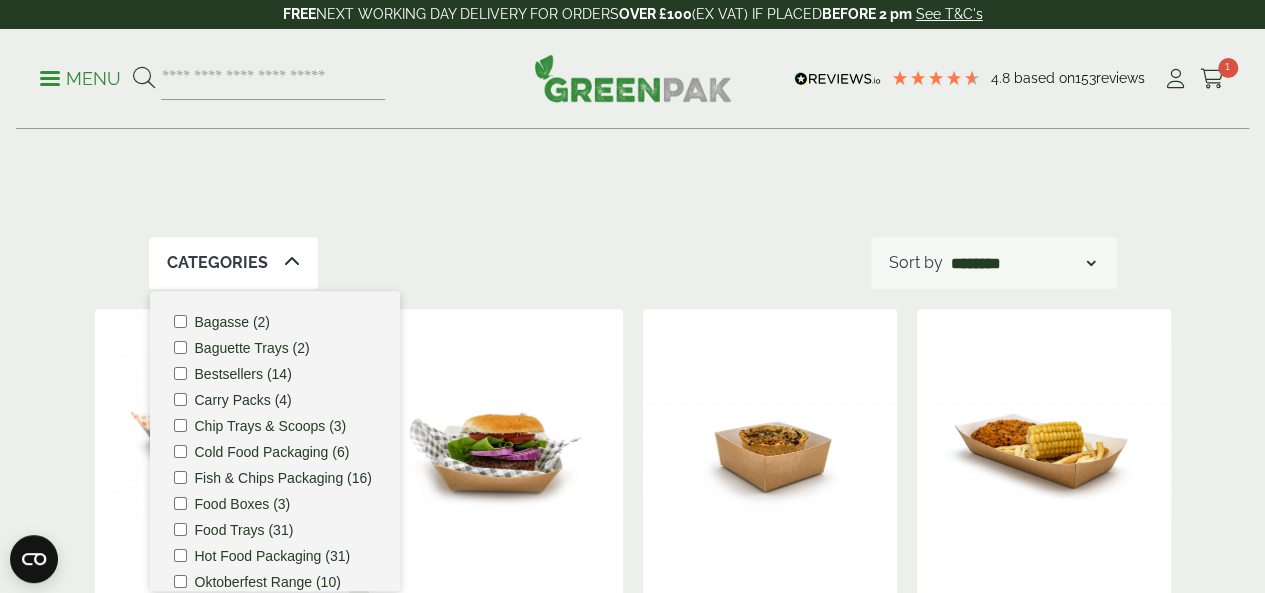 click on "Menu" at bounding box center [80, 79] 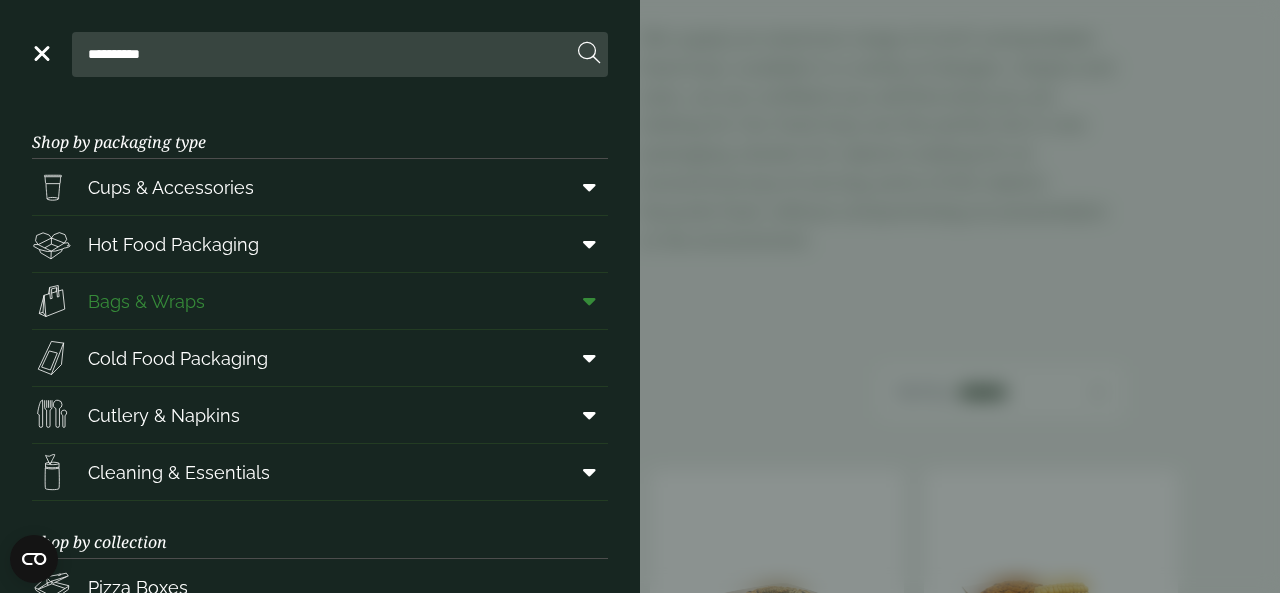 click on "Bags & Wraps" at bounding box center (320, 301) 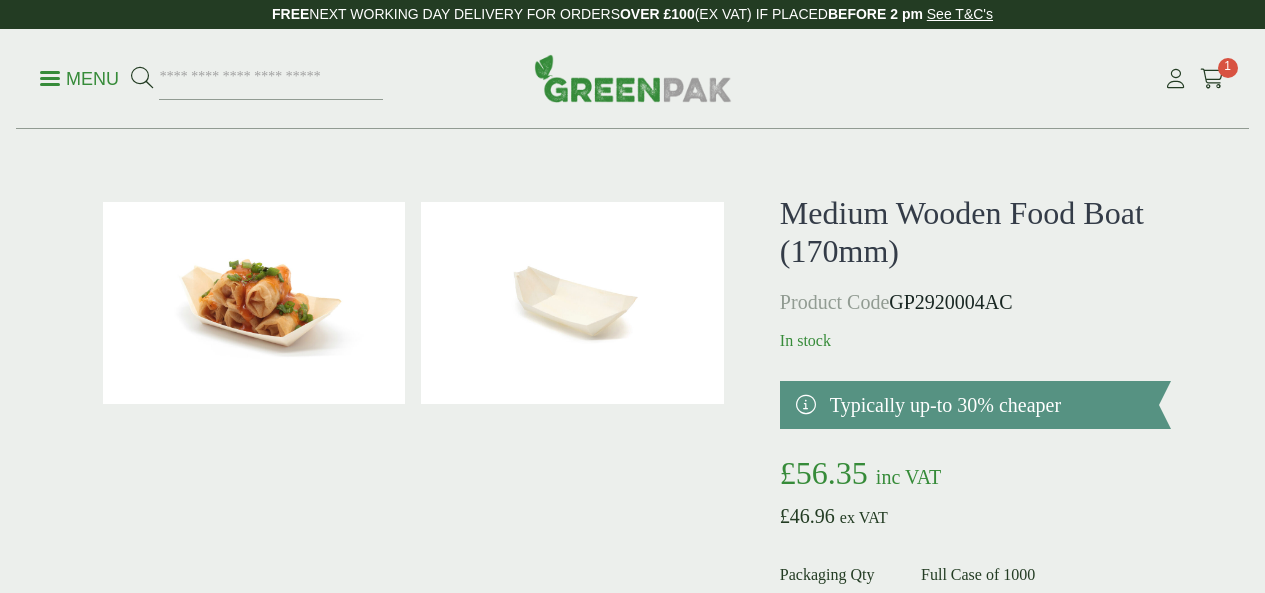 scroll, scrollTop: 0, scrollLeft: 0, axis: both 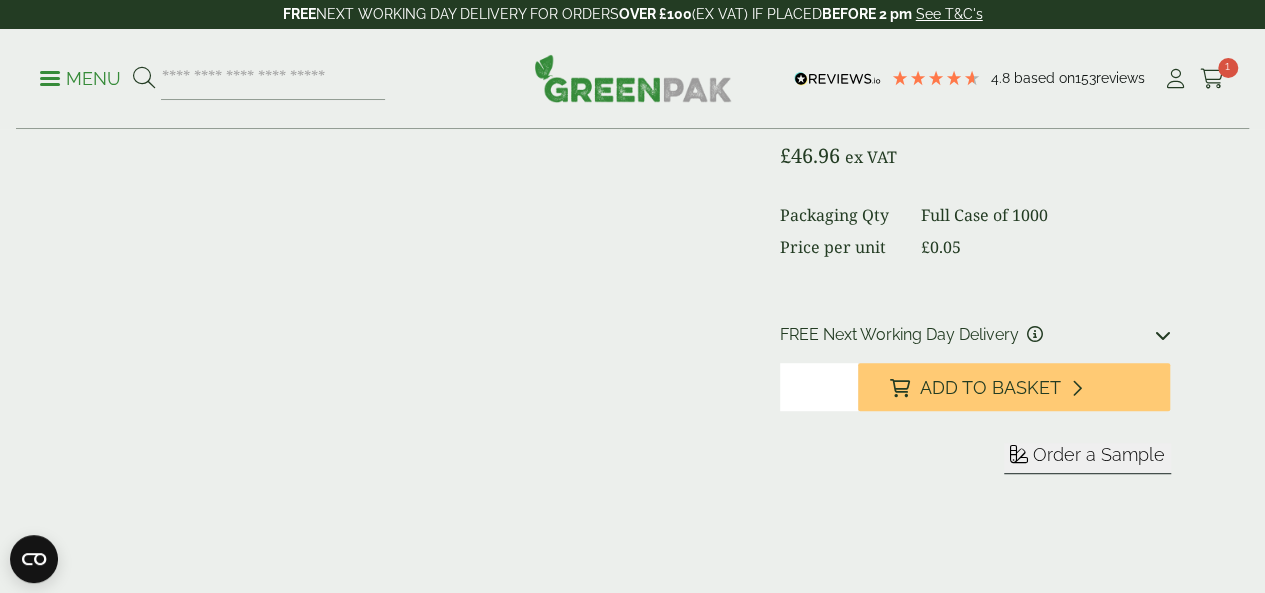 click on "Order a Sample" at bounding box center [1099, 454] 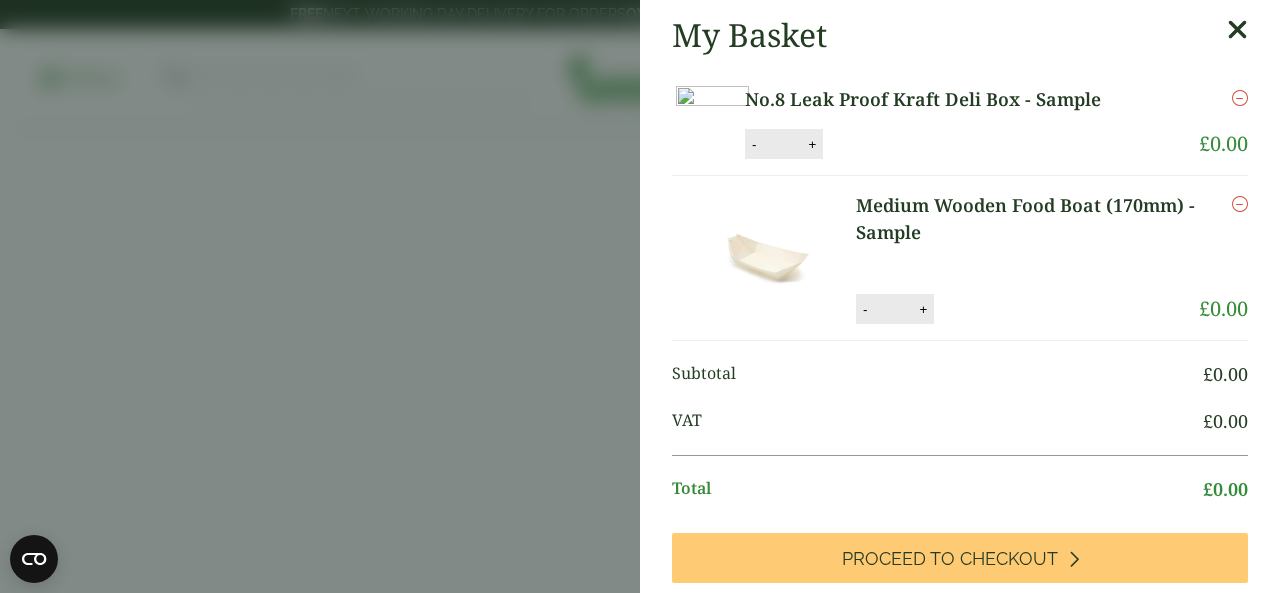 click at bounding box center (1237, 30) 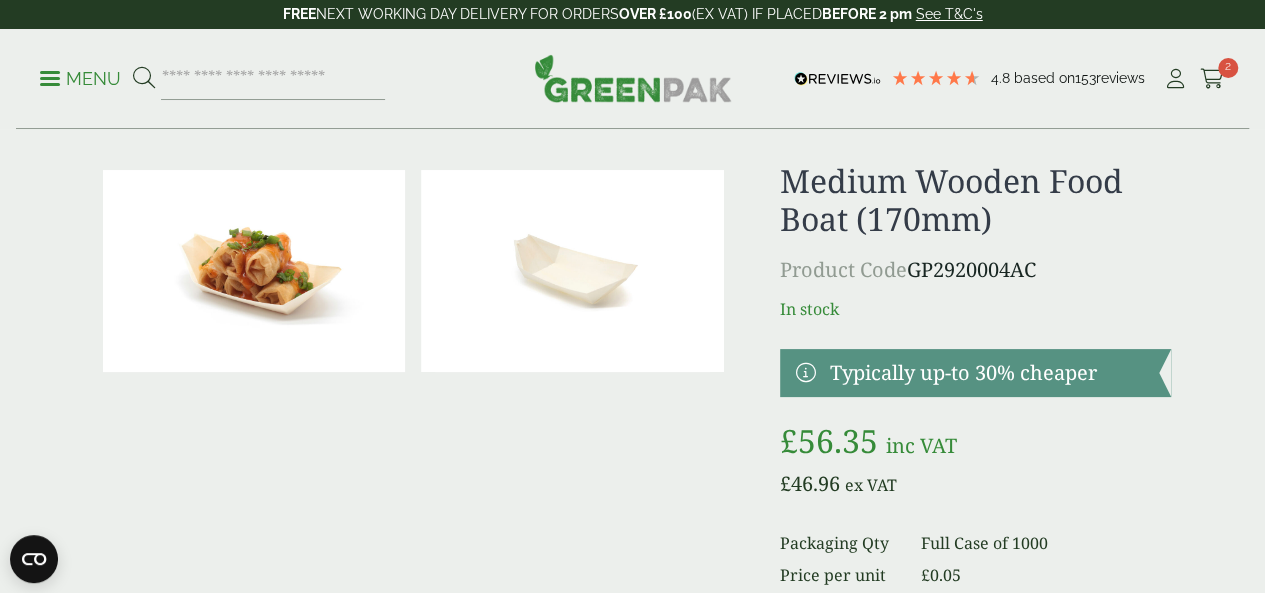 scroll, scrollTop: 0, scrollLeft: 0, axis: both 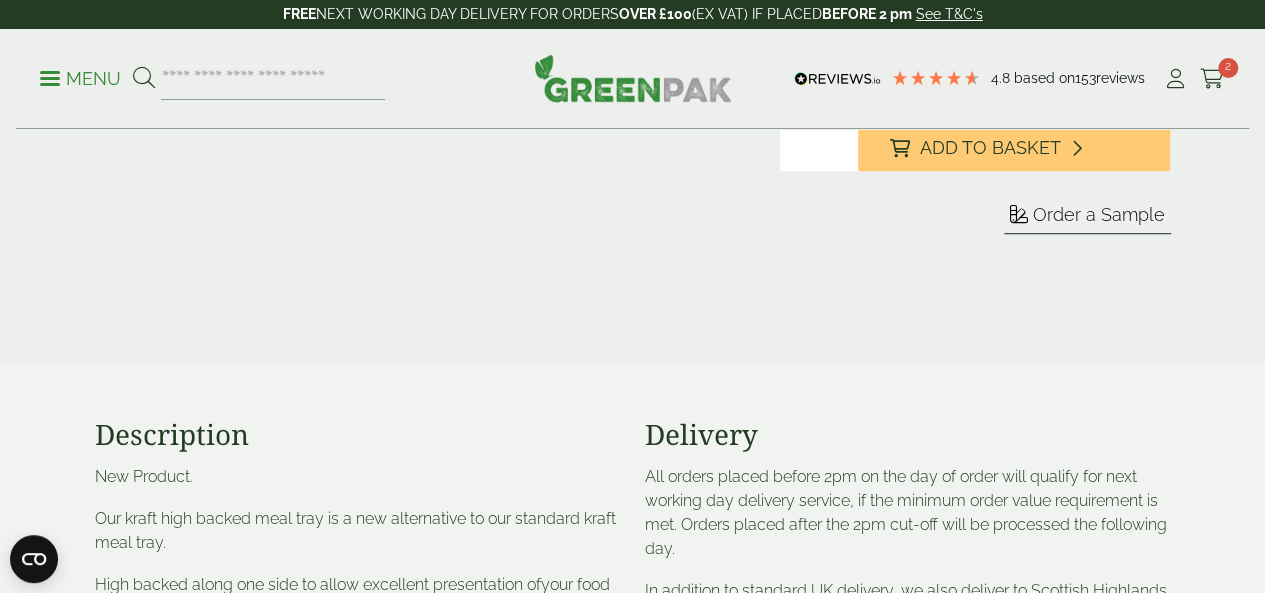 click on "Order a Sample" at bounding box center (1099, 214) 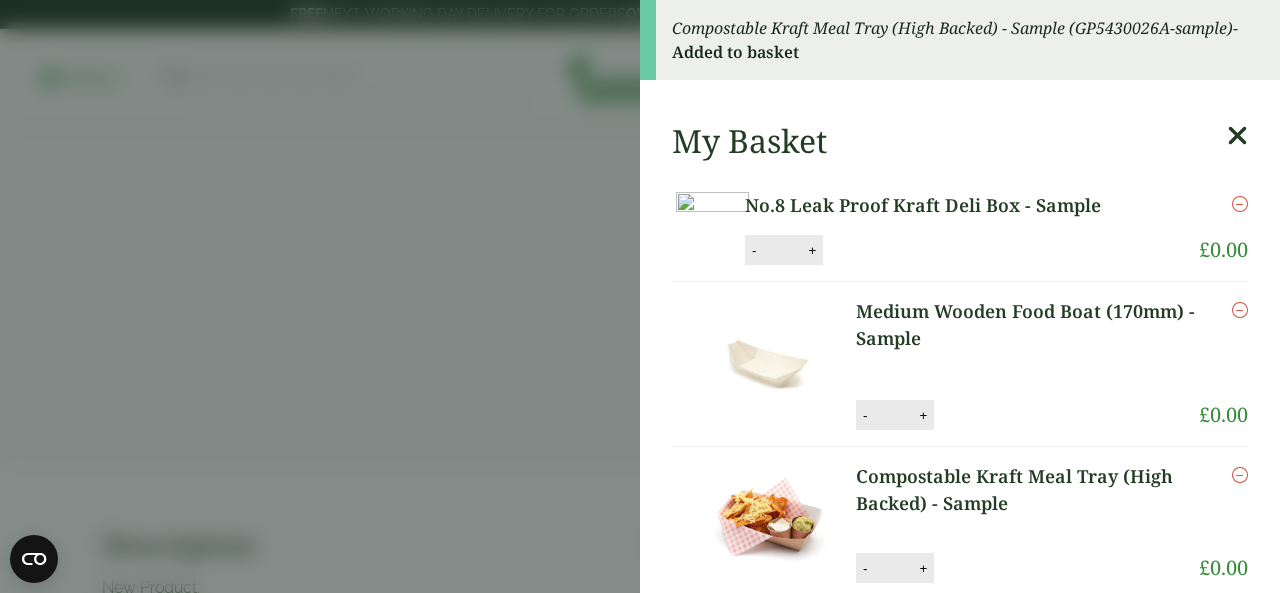 click at bounding box center (1237, 136) 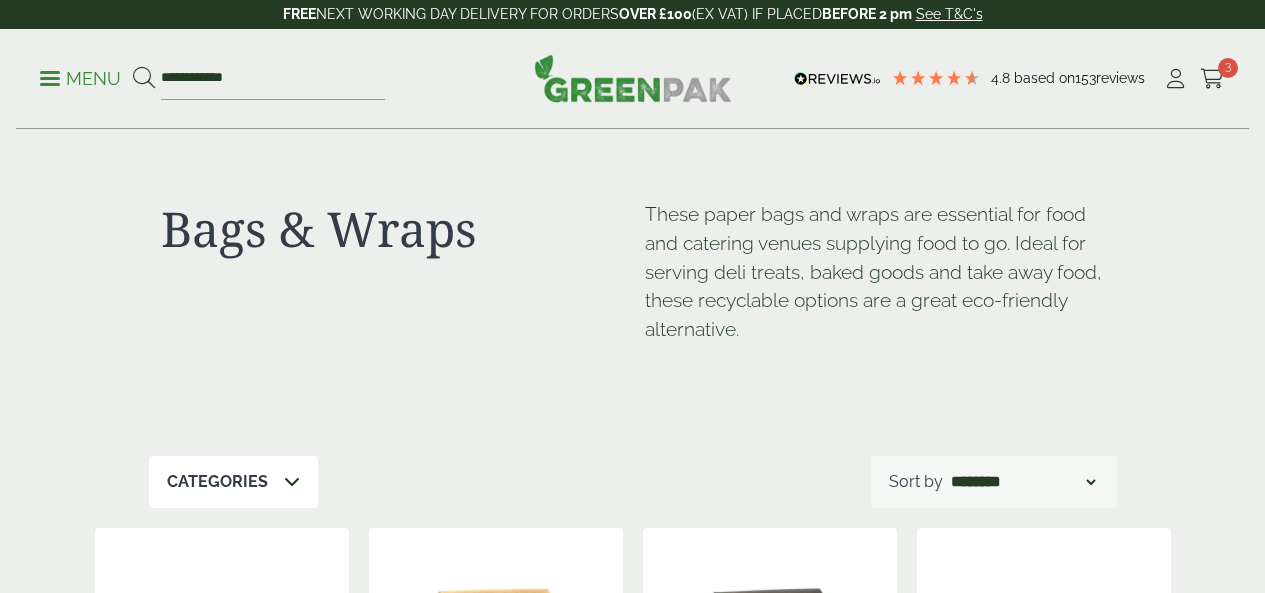 scroll, scrollTop: 0, scrollLeft: 0, axis: both 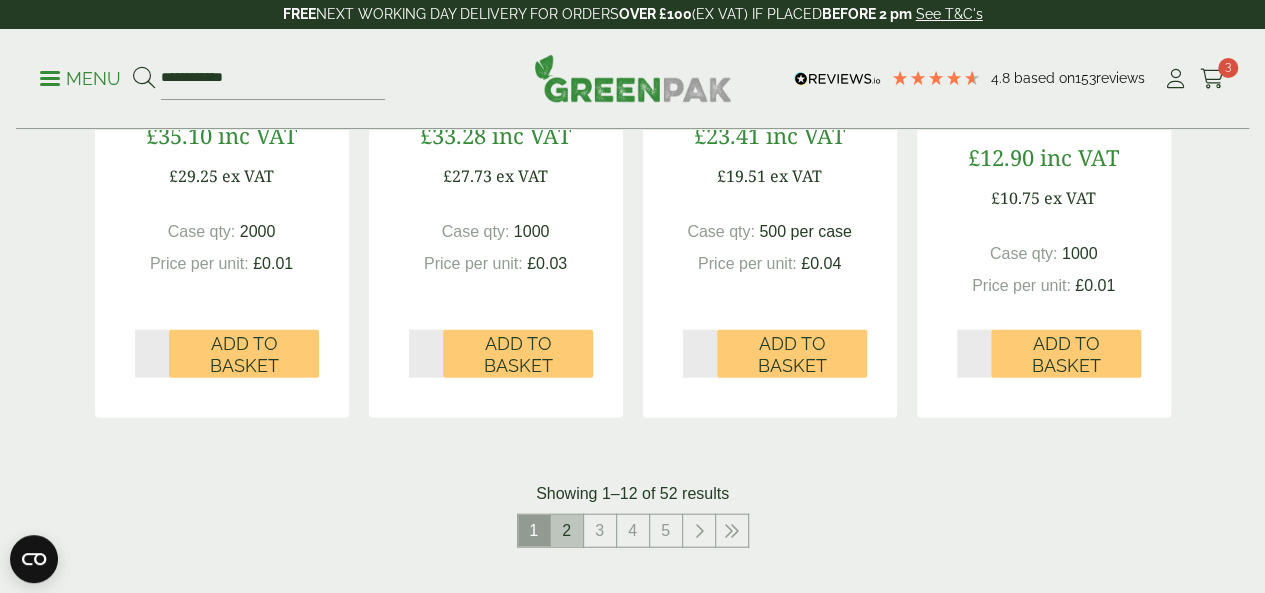 click on "2" at bounding box center (567, 531) 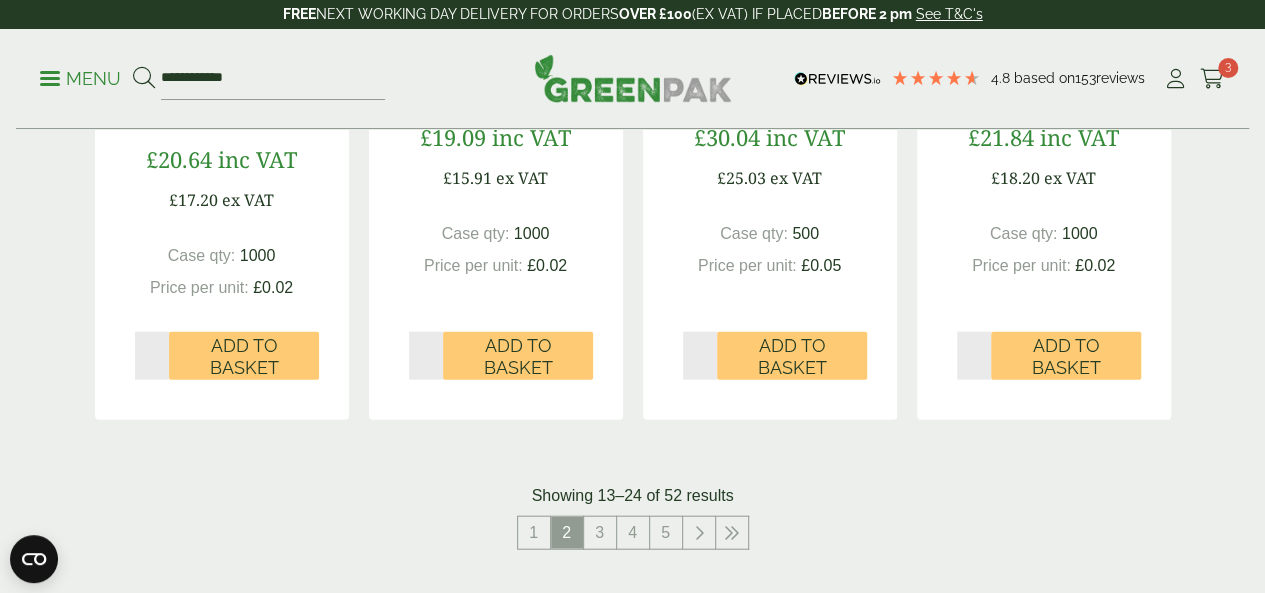 scroll, scrollTop: 2120, scrollLeft: 0, axis: vertical 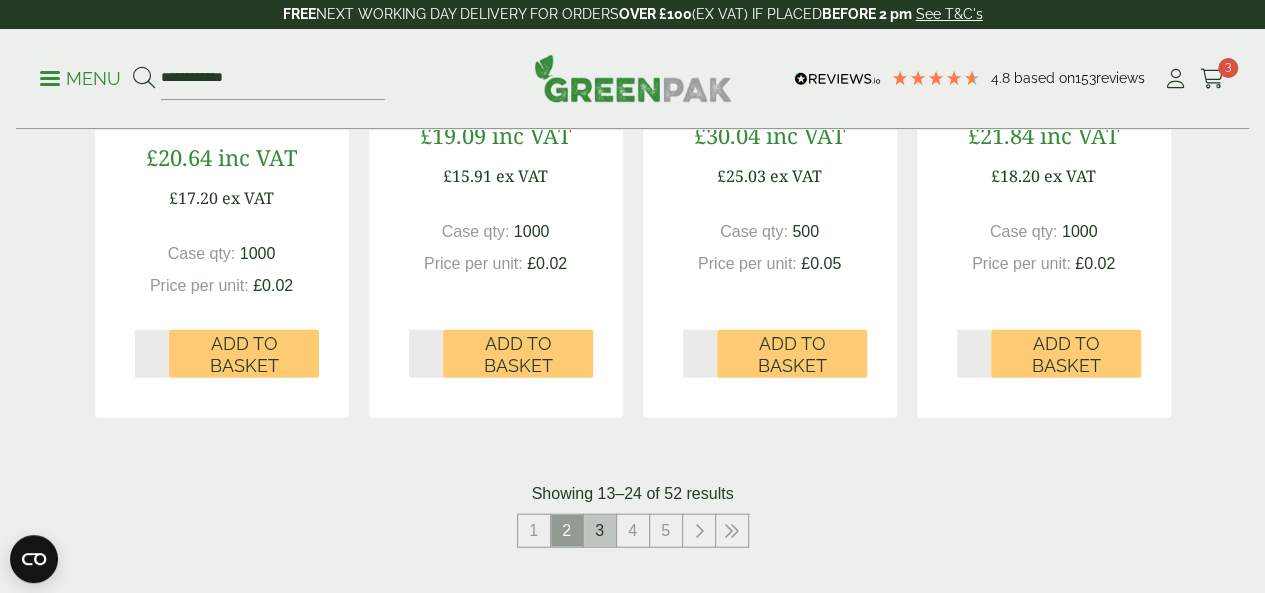 click on "3" at bounding box center (600, 531) 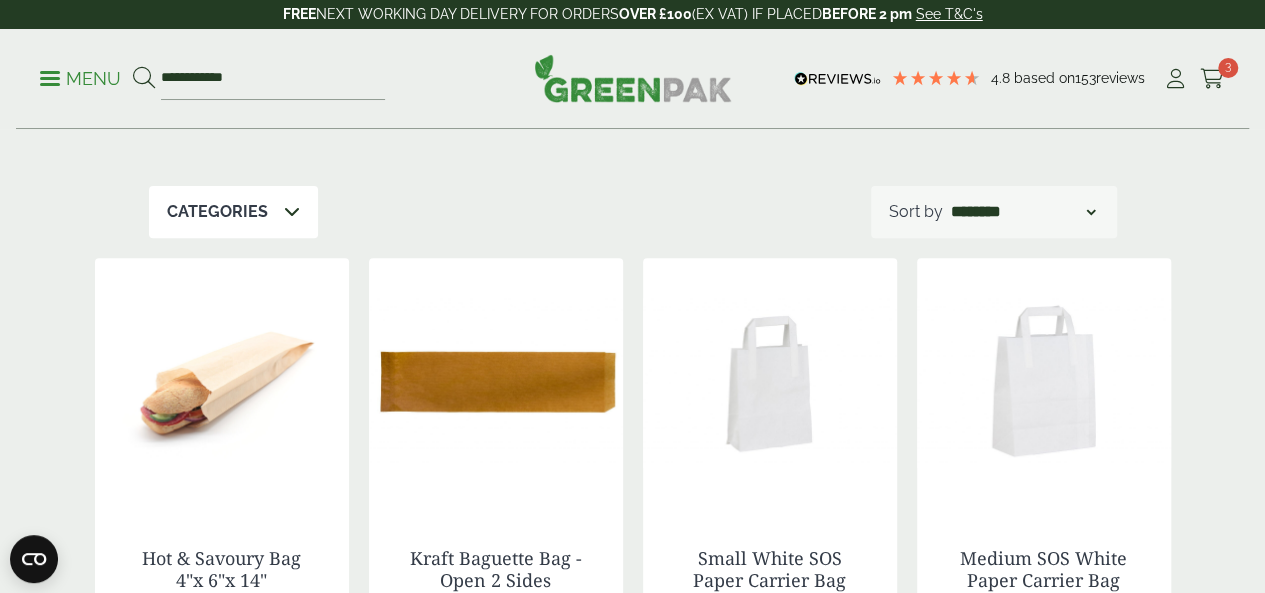 scroll, scrollTop: 120, scrollLeft: 0, axis: vertical 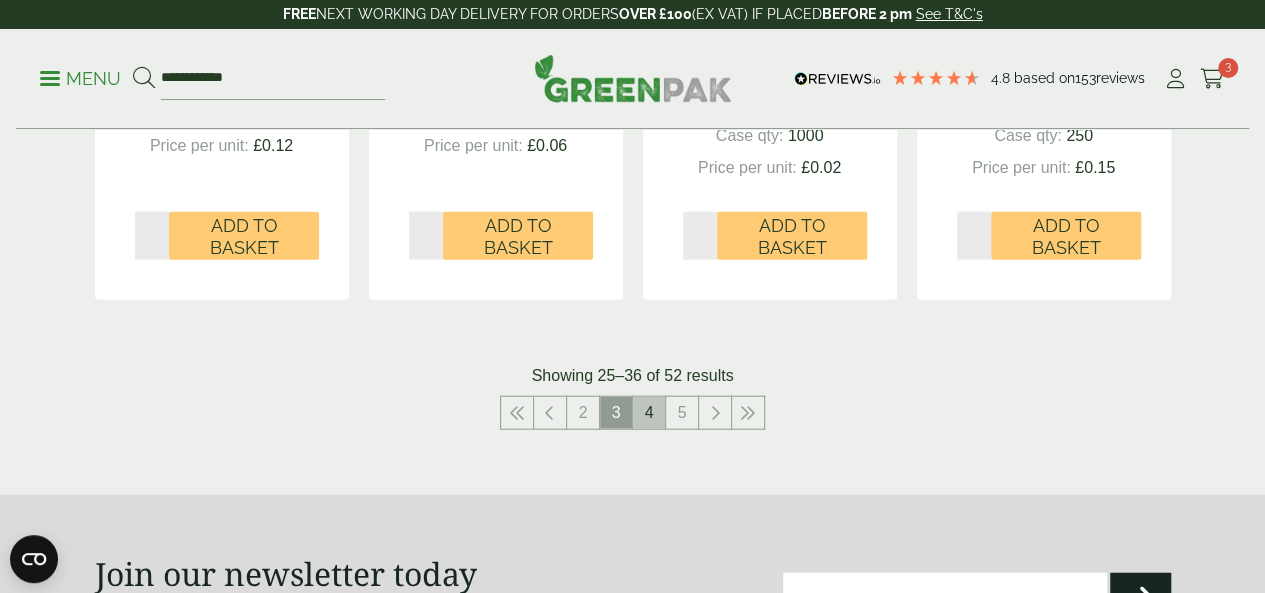 click on "4" at bounding box center [649, 413] 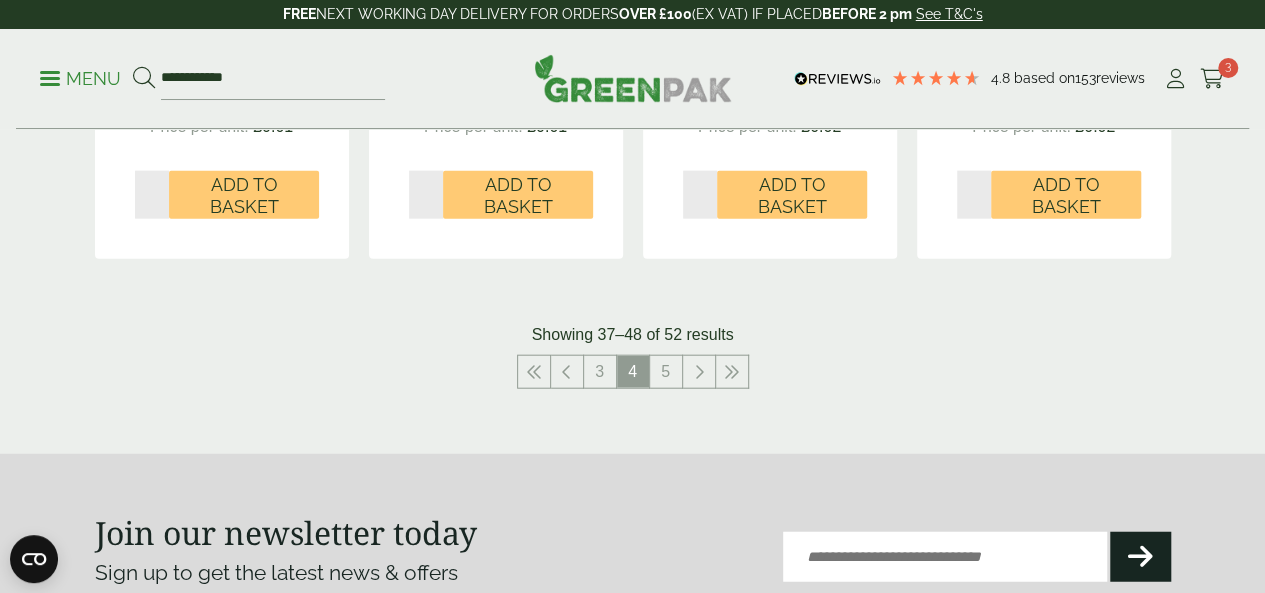scroll, scrollTop: 2240, scrollLeft: 0, axis: vertical 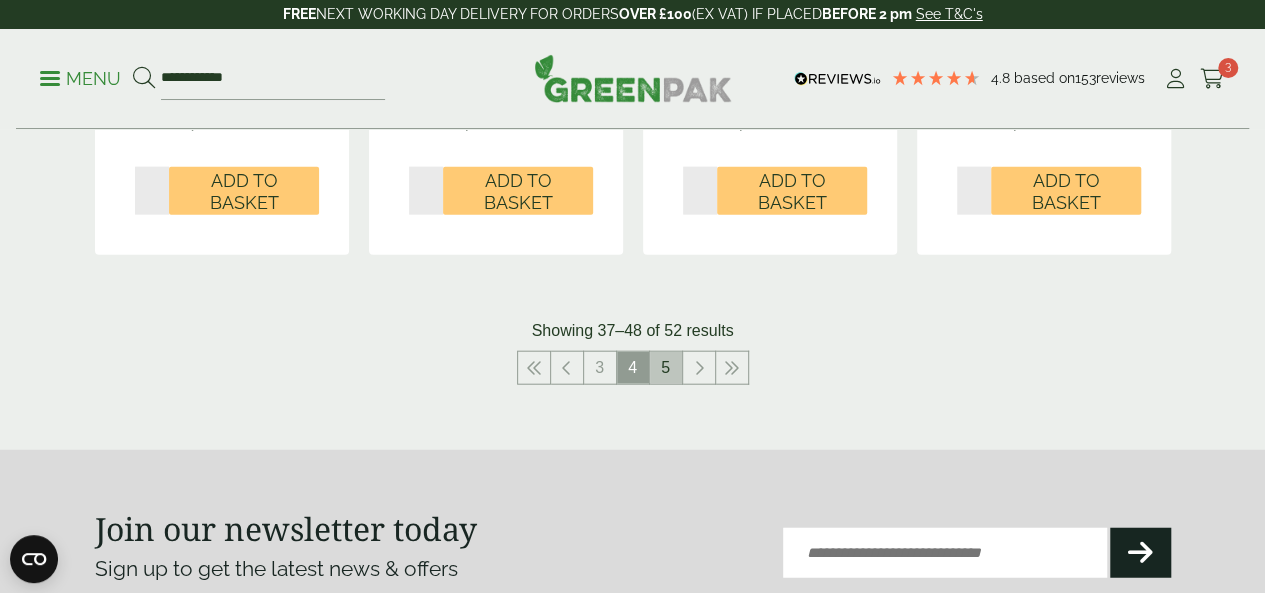 click on "5" at bounding box center (666, 368) 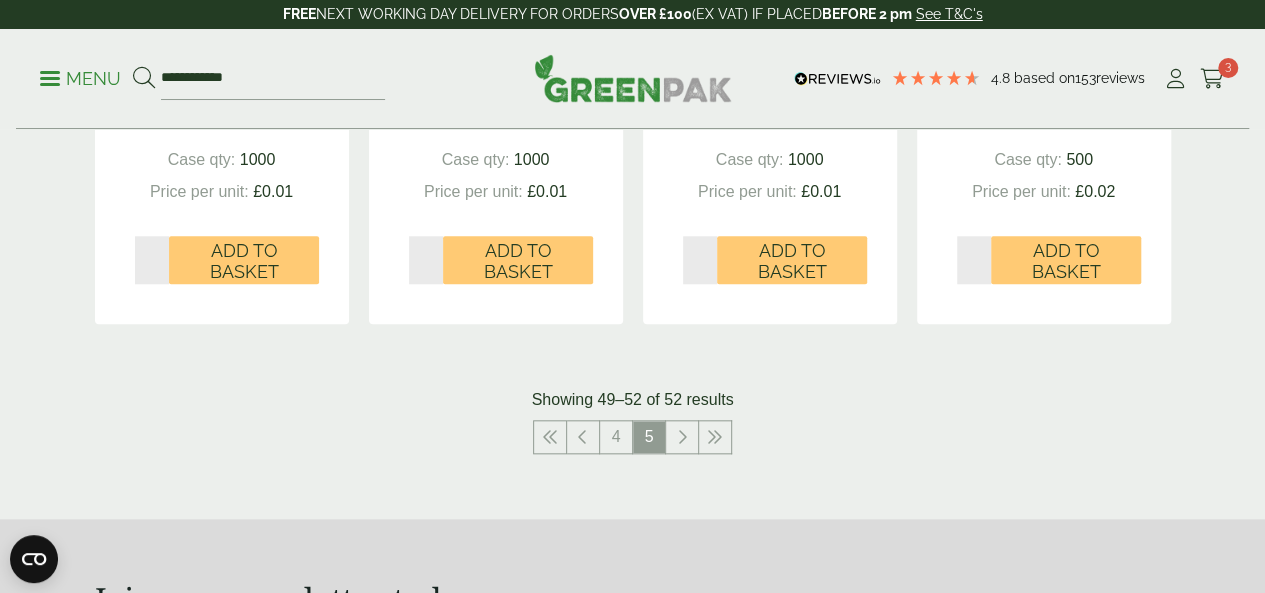 scroll, scrollTop: 872, scrollLeft: 0, axis: vertical 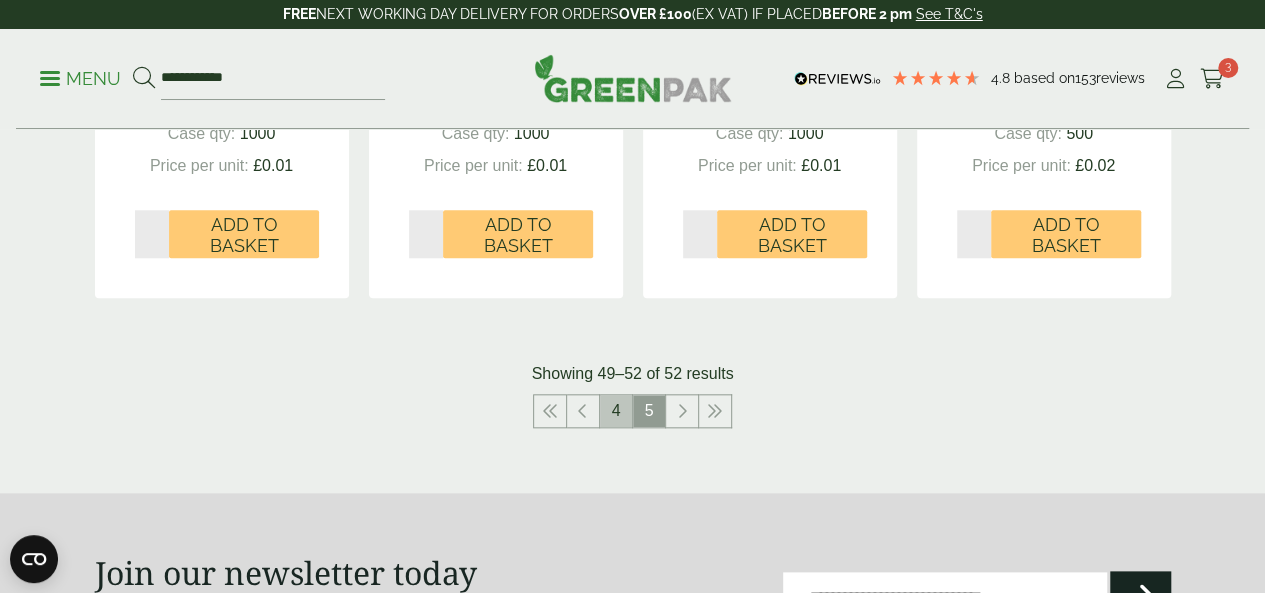 click on "4" at bounding box center (616, 411) 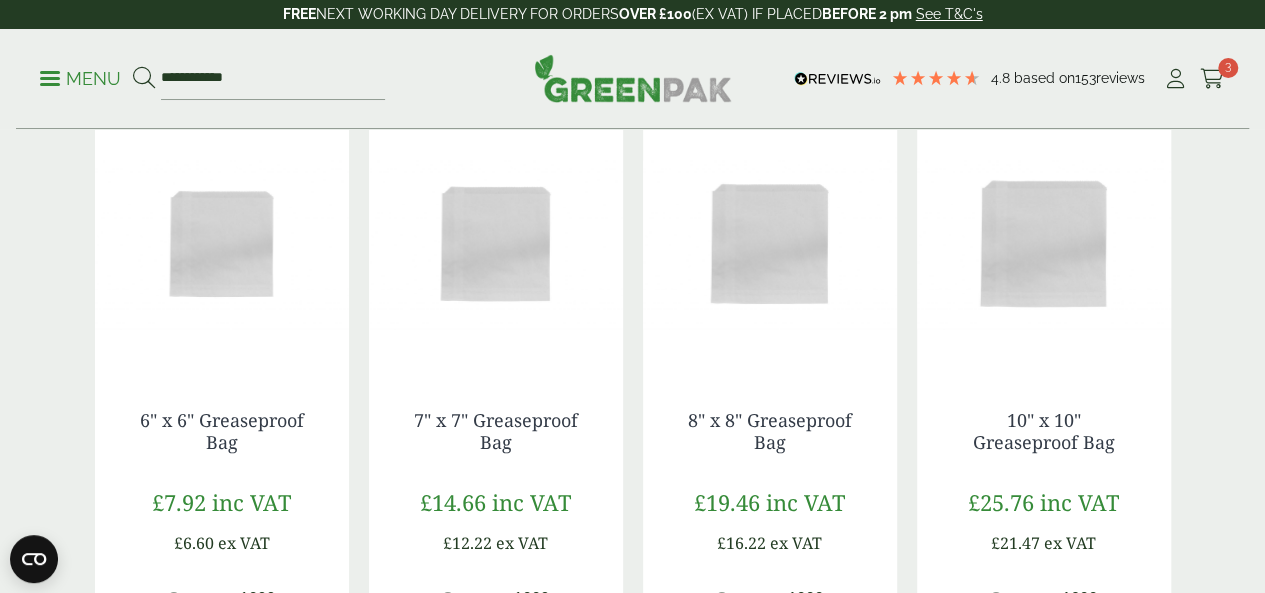 scroll, scrollTop: 1712, scrollLeft: 0, axis: vertical 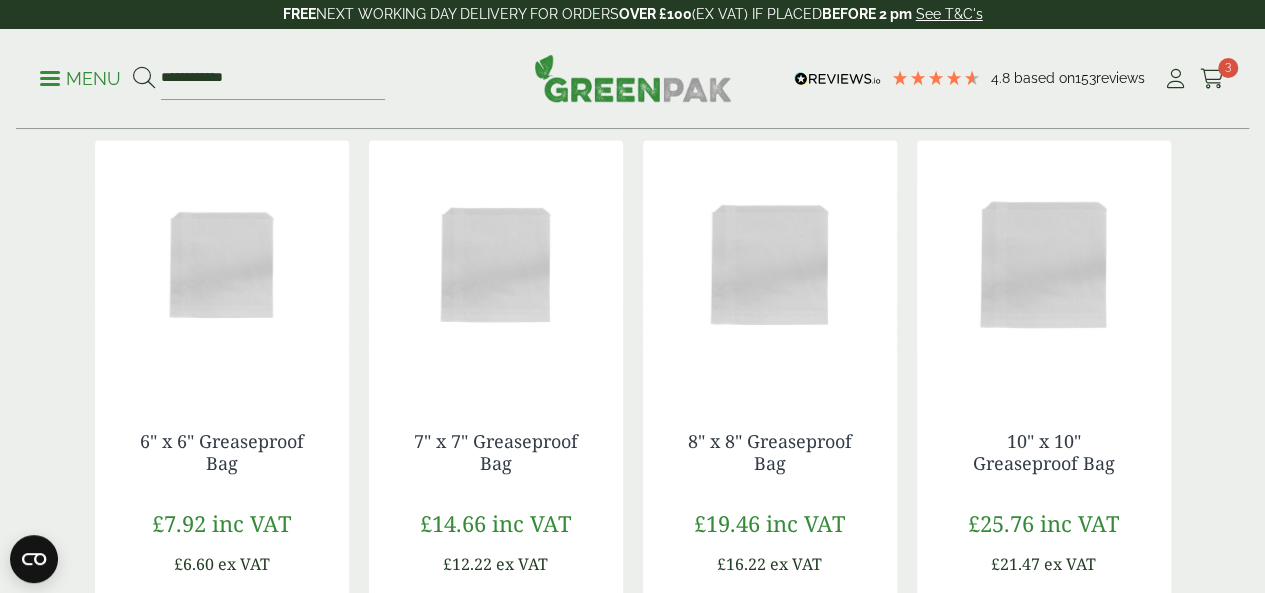 click at bounding box center (1044, 265) 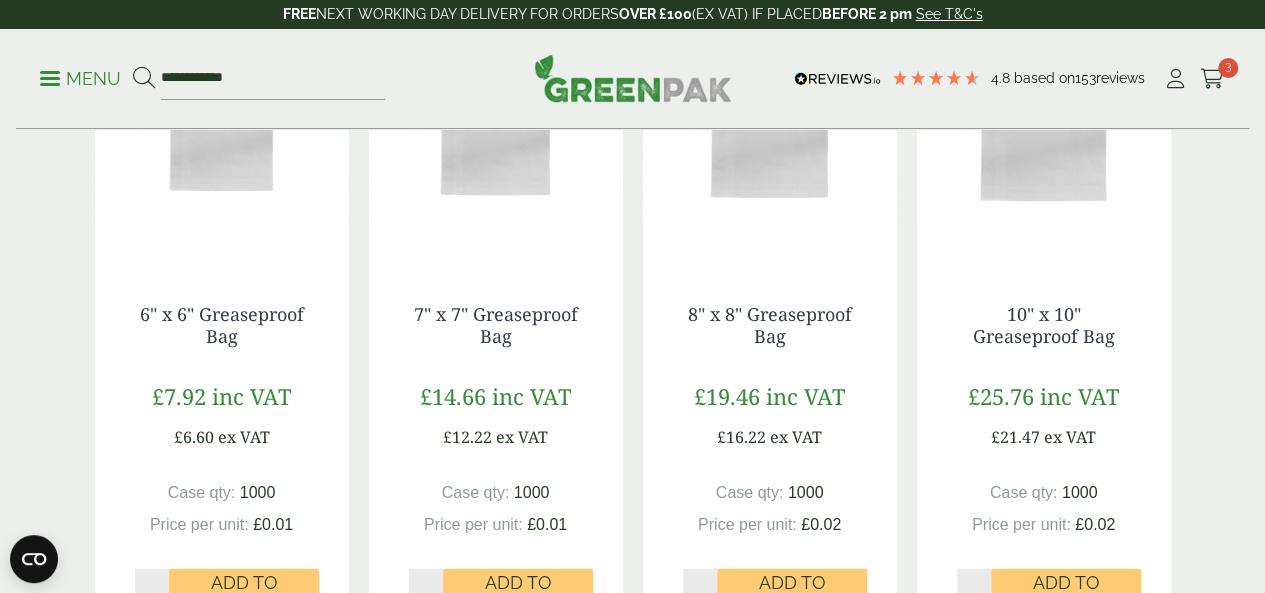 scroll, scrollTop: 1847, scrollLeft: 0, axis: vertical 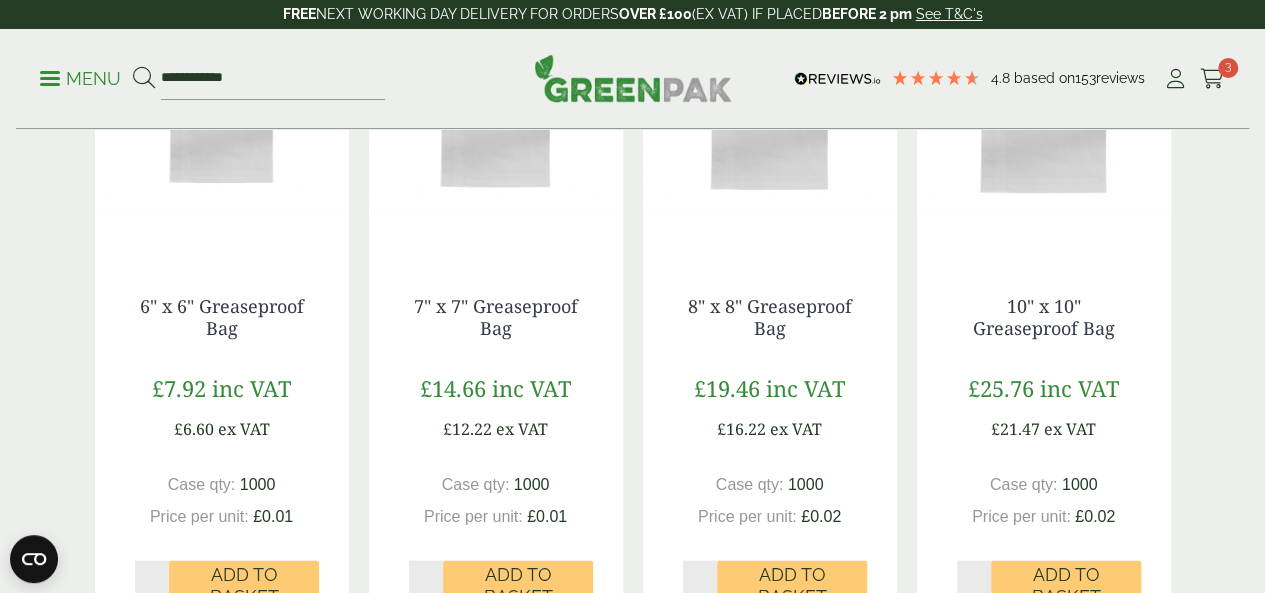 click at bounding box center (222, 130) 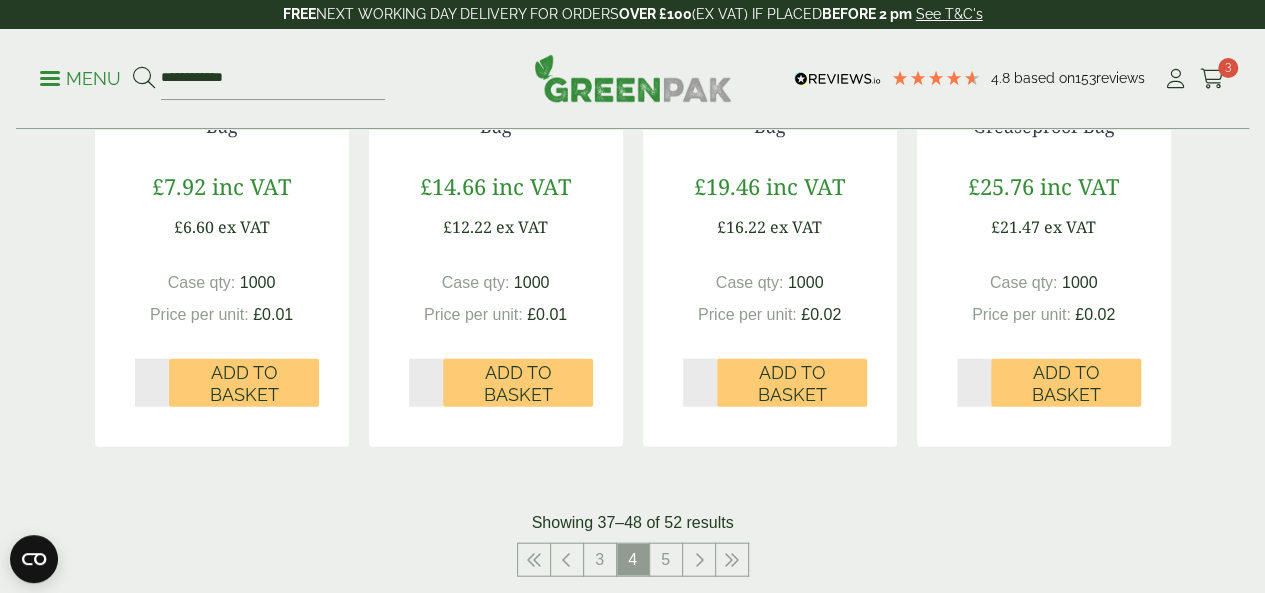 scroll, scrollTop: 2306, scrollLeft: 0, axis: vertical 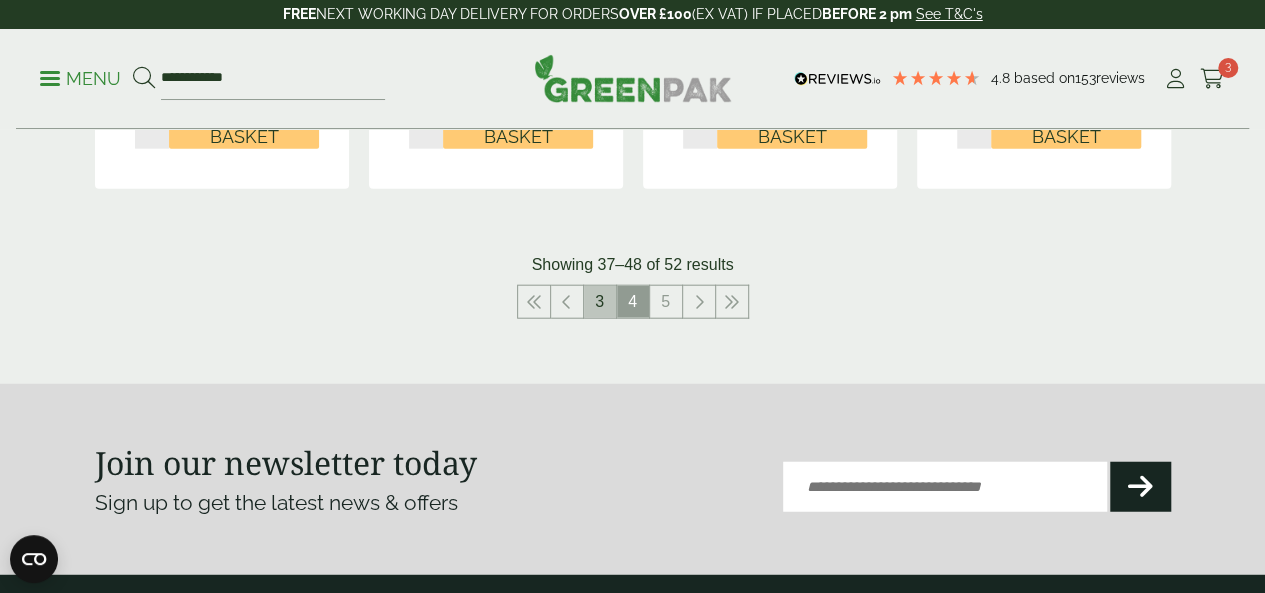 click on "3" at bounding box center [600, 302] 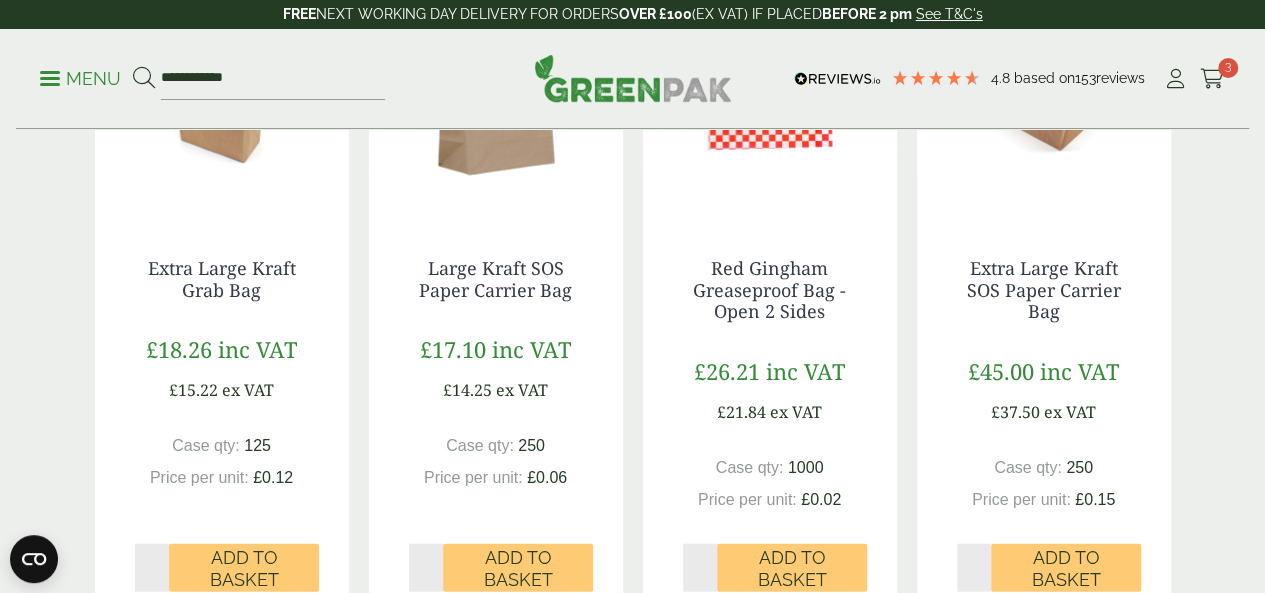 scroll, scrollTop: 1946, scrollLeft: 0, axis: vertical 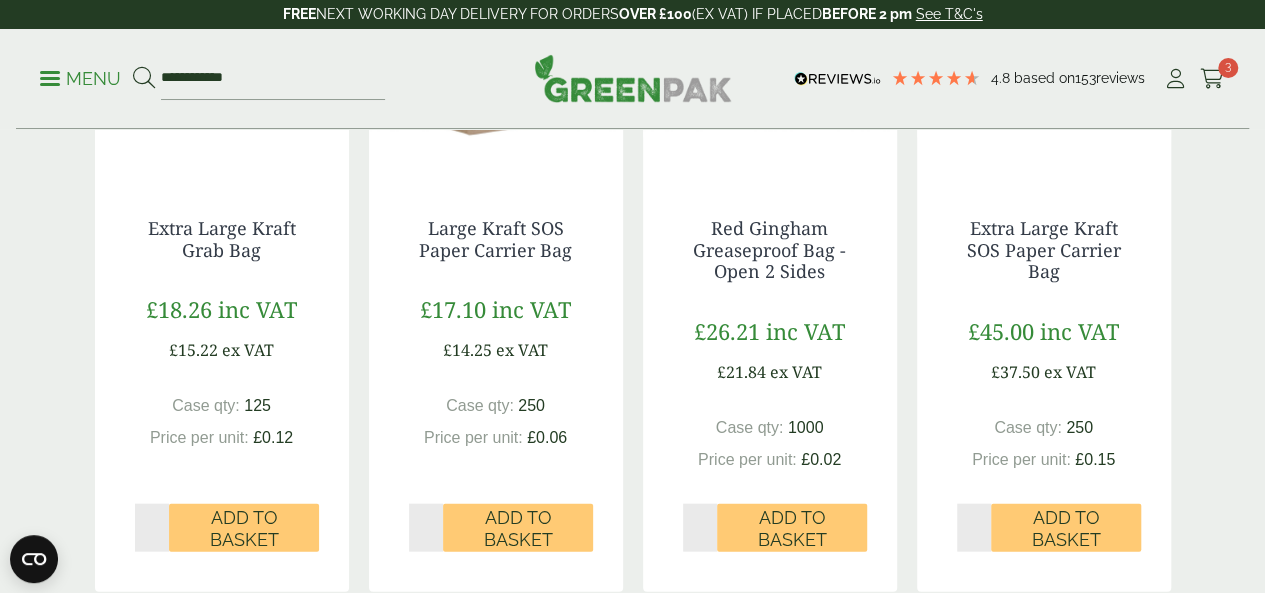 click at bounding box center (496, 53) 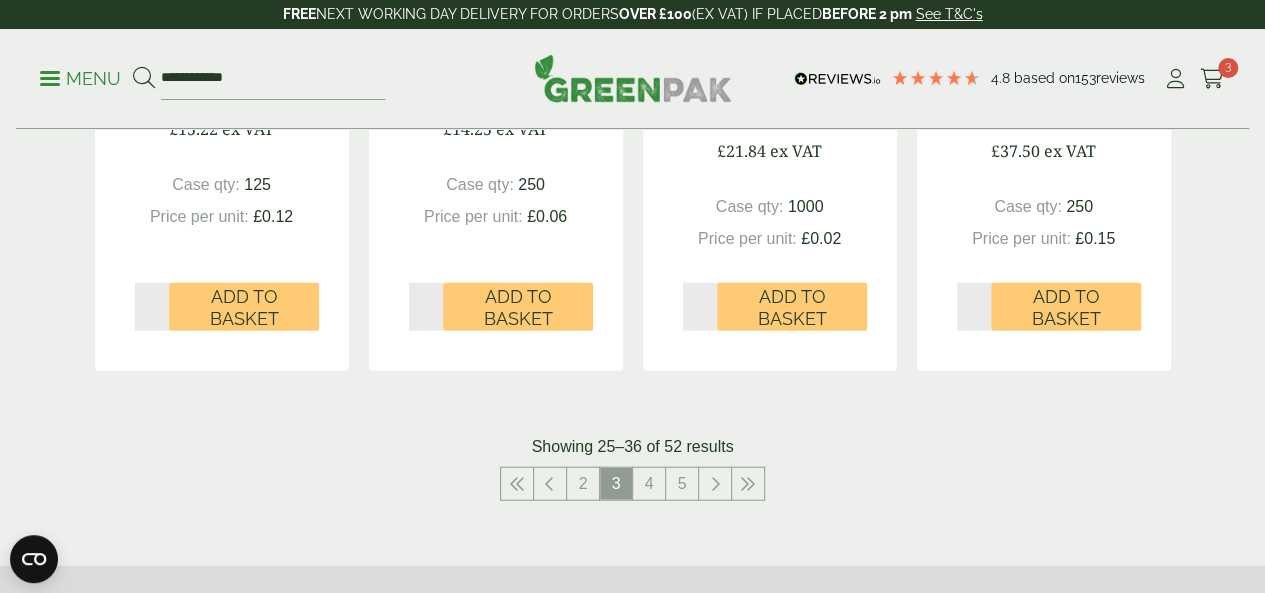 scroll, scrollTop: 2222, scrollLeft: 0, axis: vertical 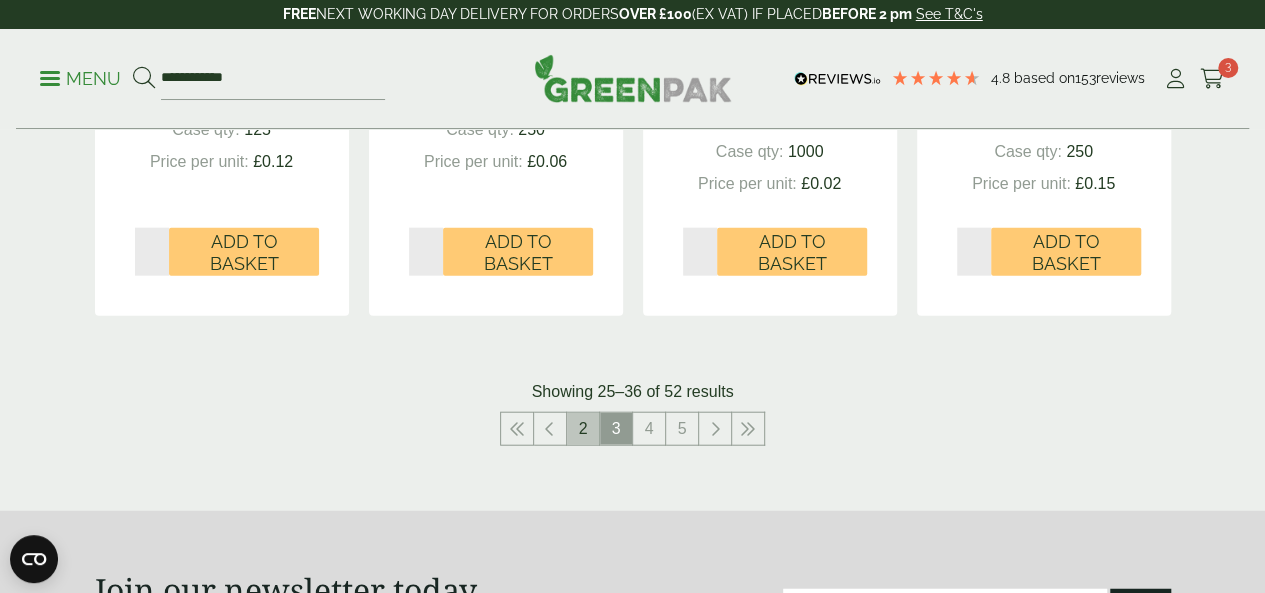 click on "2" at bounding box center (583, 429) 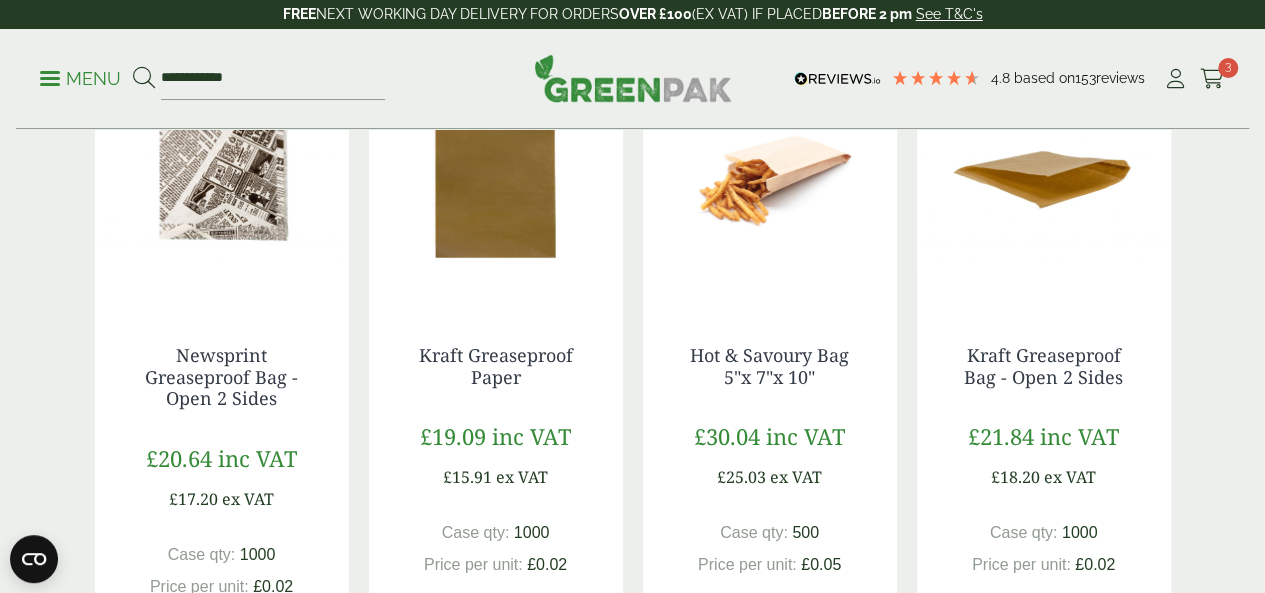scroll, scrollTop: 1782, scrollLeft: 0, axis: vertical 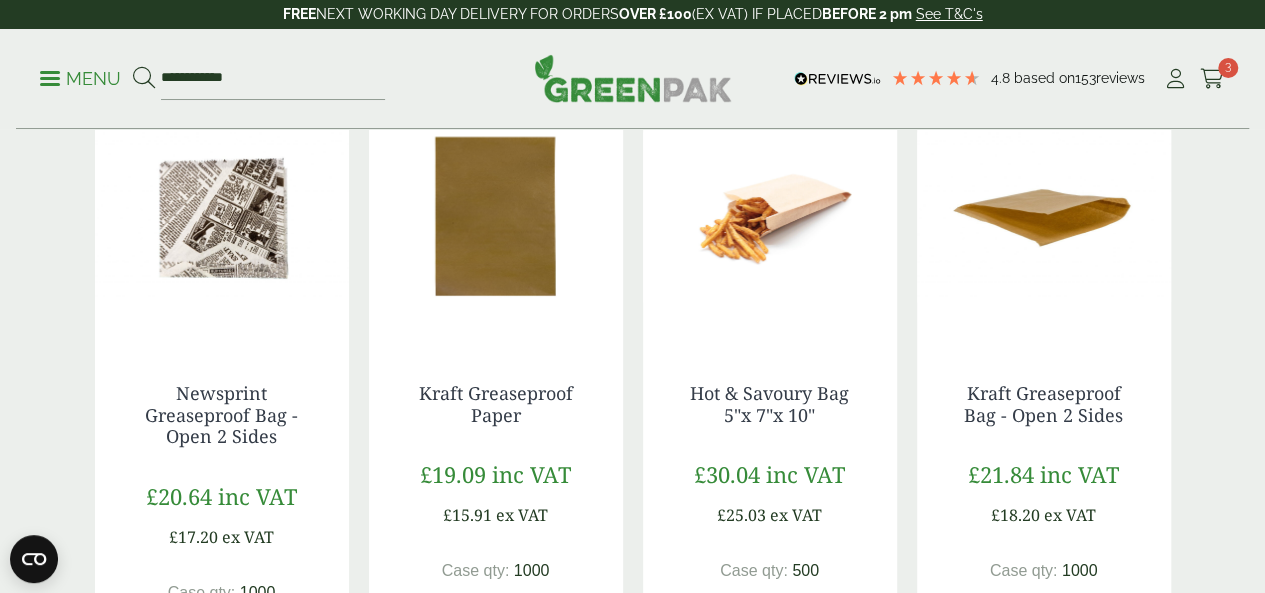 click at bounding box center (770, 217) 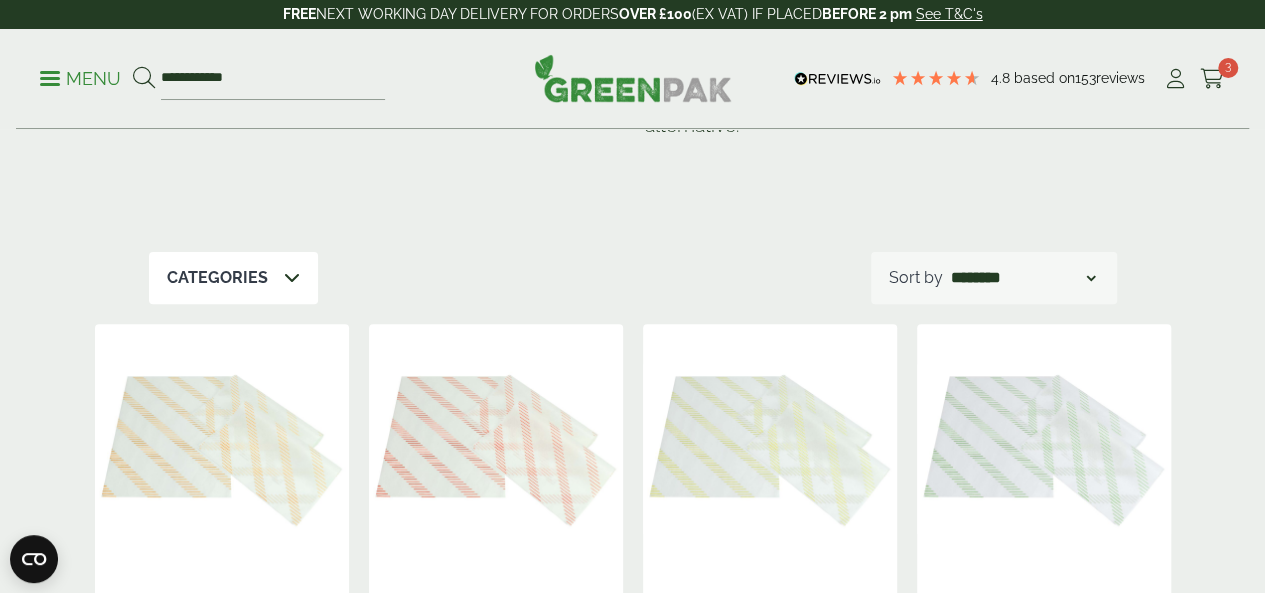 scroll, scrollTop: 170, scrollLeft: 0, axis: vertical 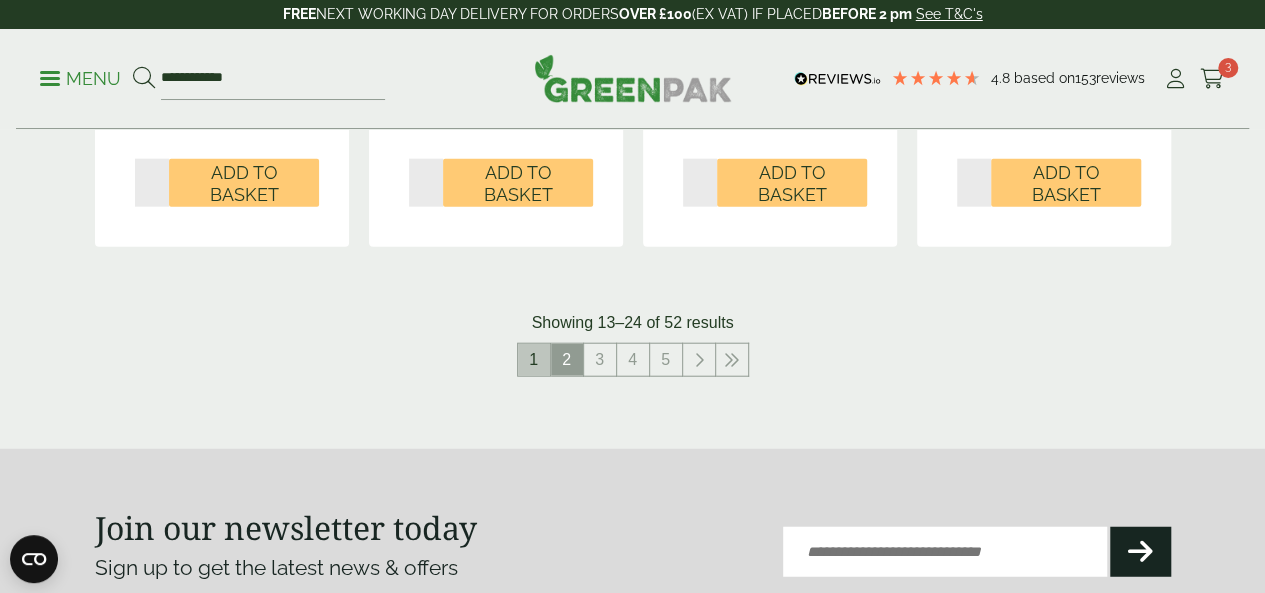 click on "1" at bounding box center [534, 360] 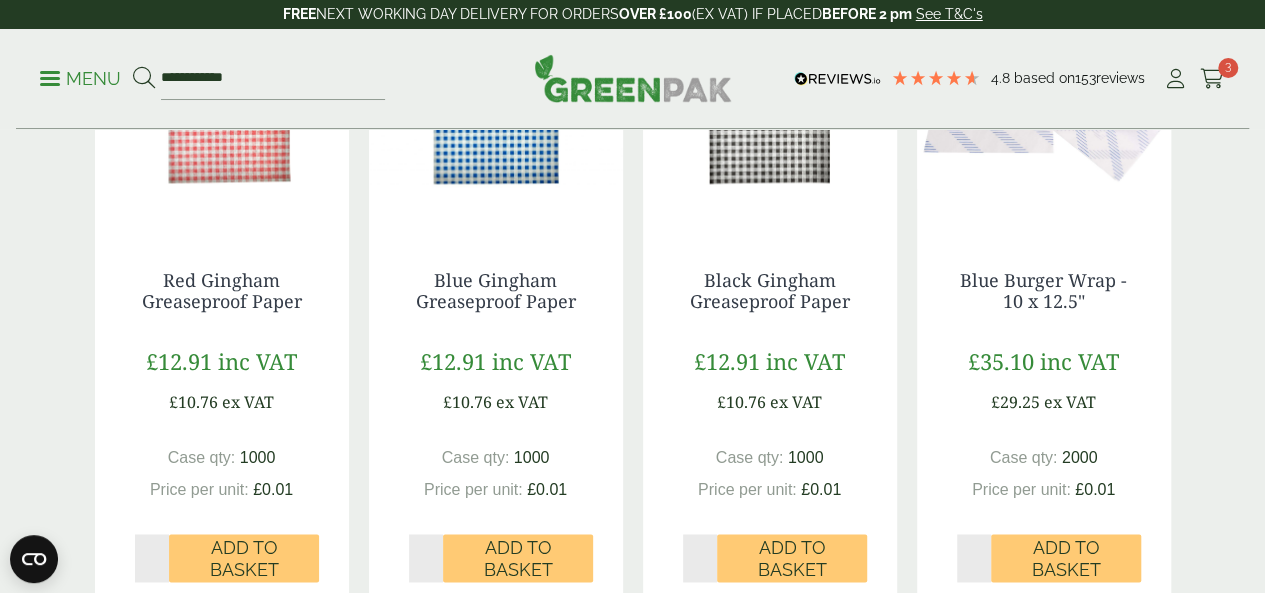 scroll, scrollTop: 1282, scrollLeft: 0, axis: vertical 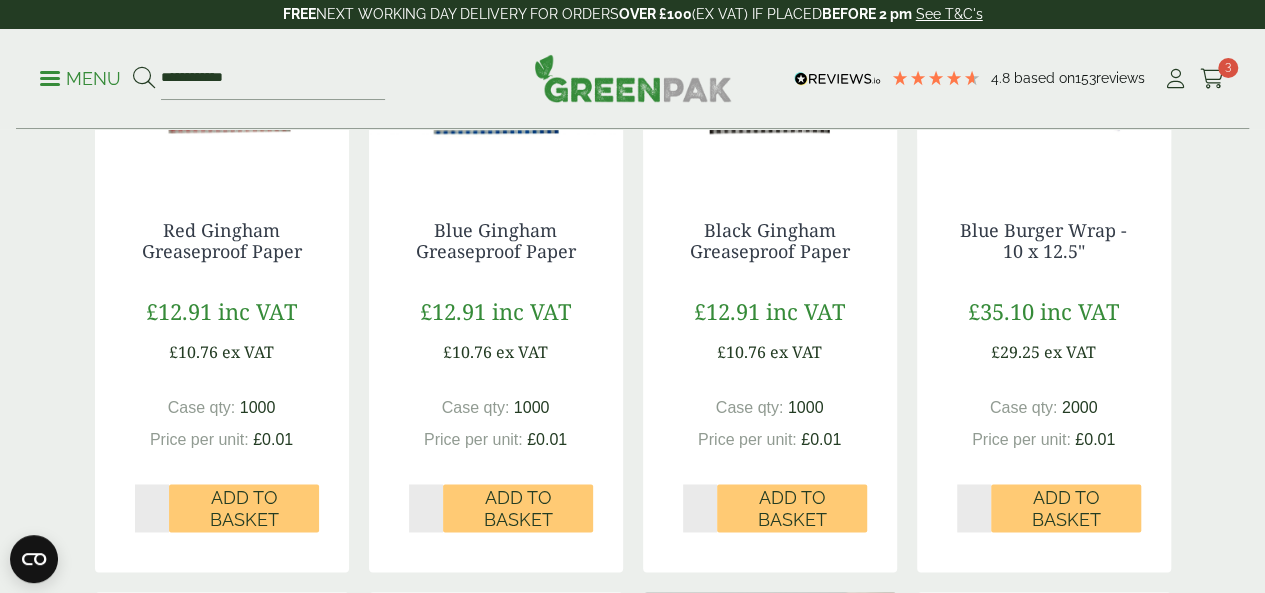 click at bounding box center (222, 55) 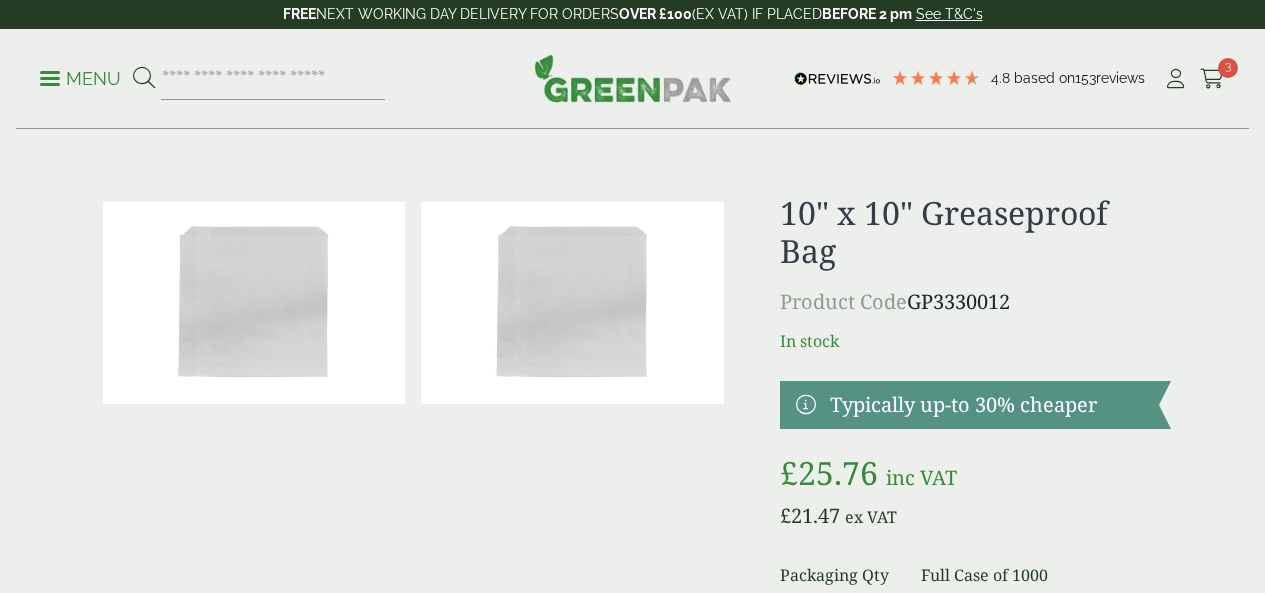 scroll, scrollTop: 40, scrollLeft: 0, axis: vertical 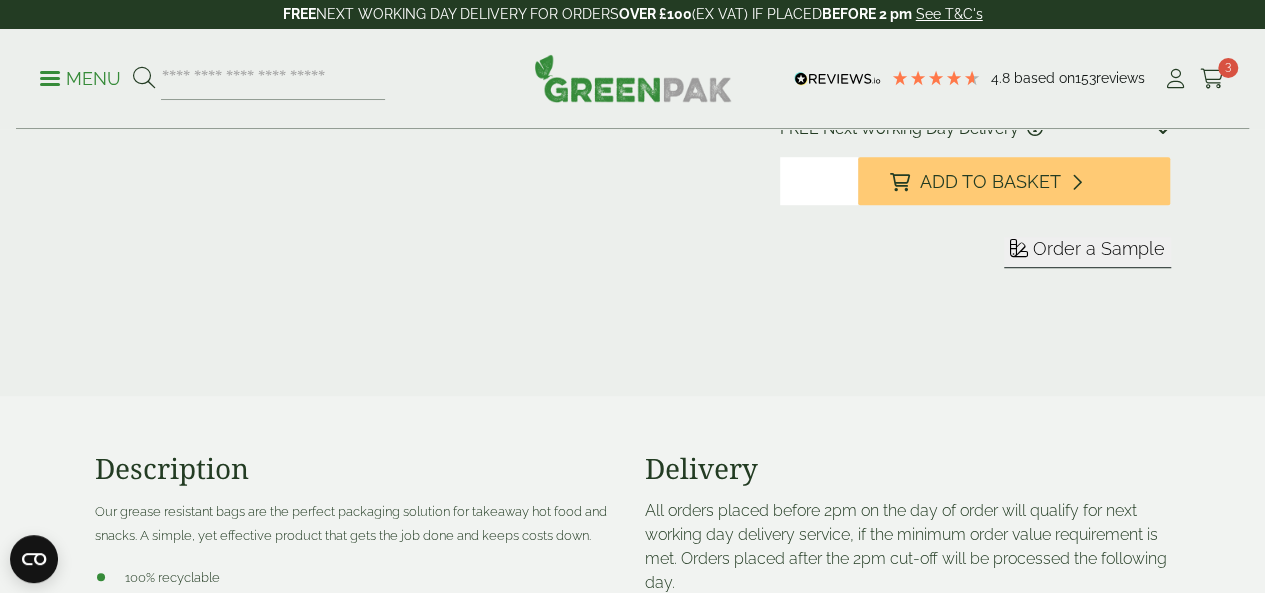 click on "Order a Sample" at bounding box center [1099, 248] 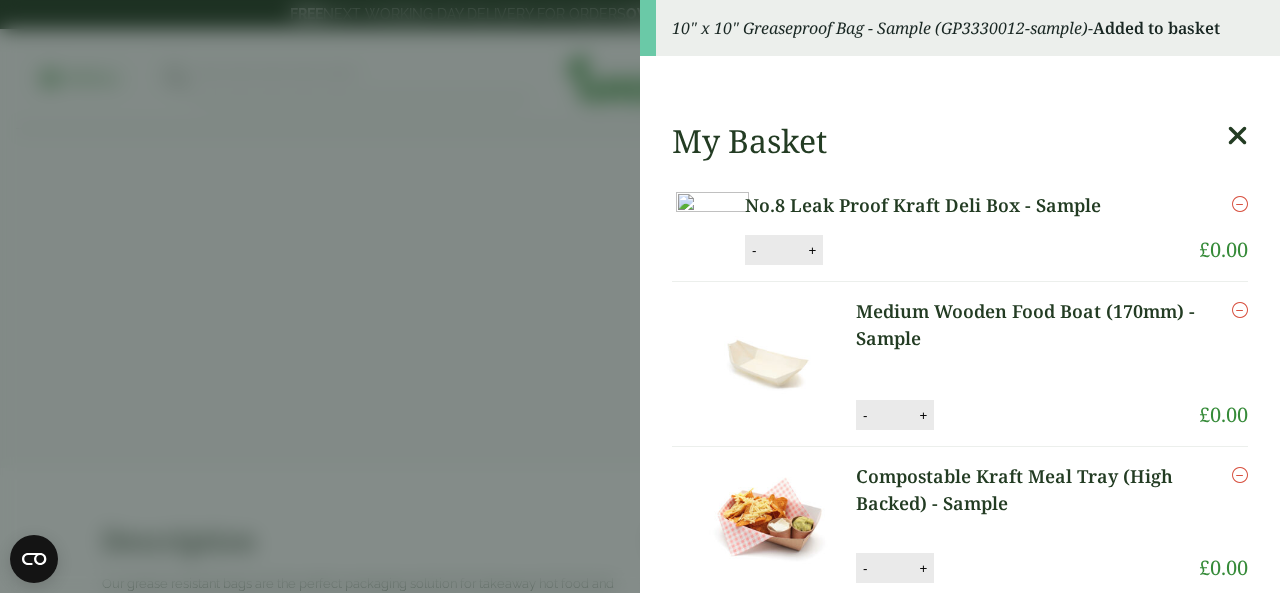 click at bounding box center [1237, 136] 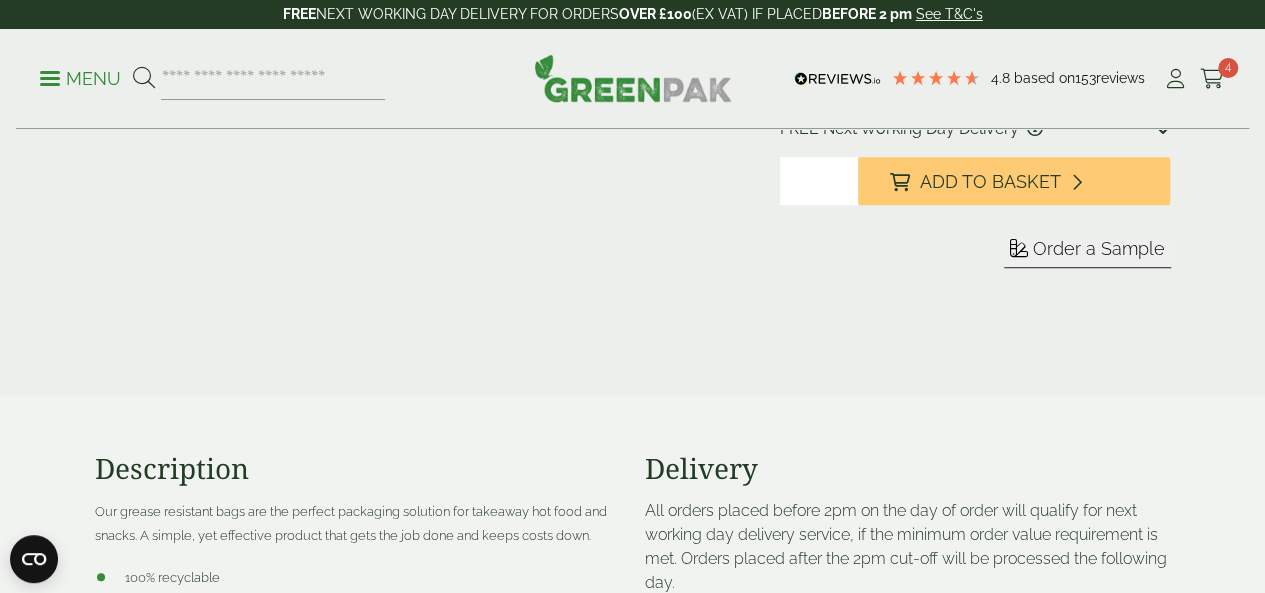 scroll, scrollTop: 261, scrollLeft: 0, axis: vertical 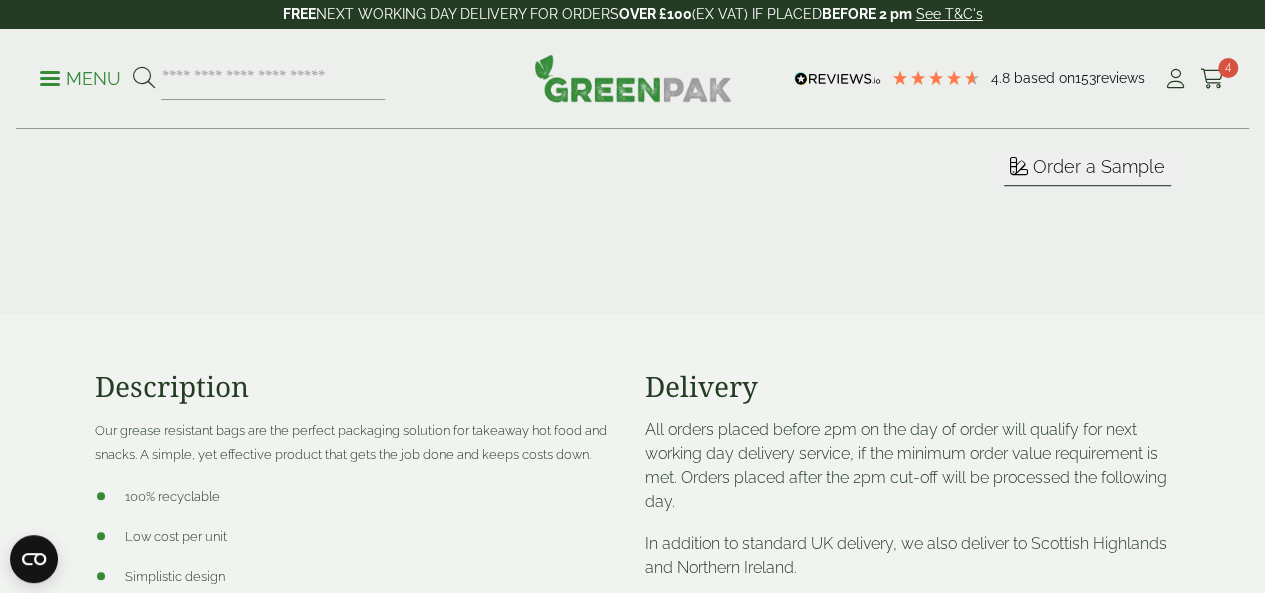 drag, startPoint x: 1277, startPoint y: 97, endPoint x: 1279, endPoint y: 201, distance: 104.019226 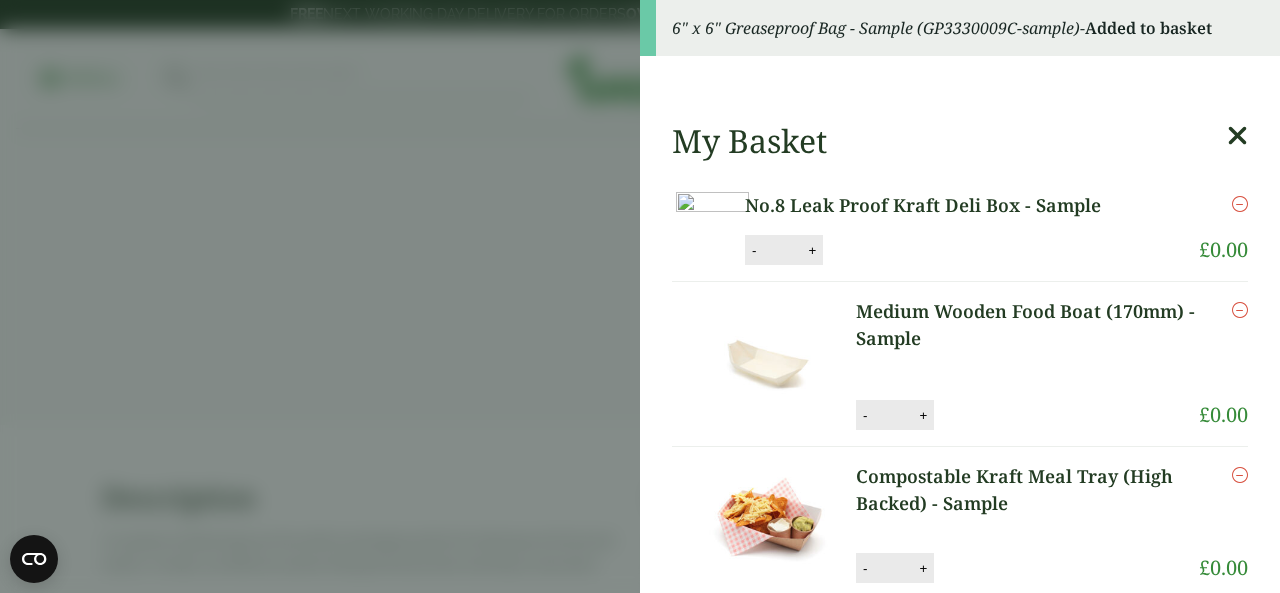 click at bounding box center [1237, 136] 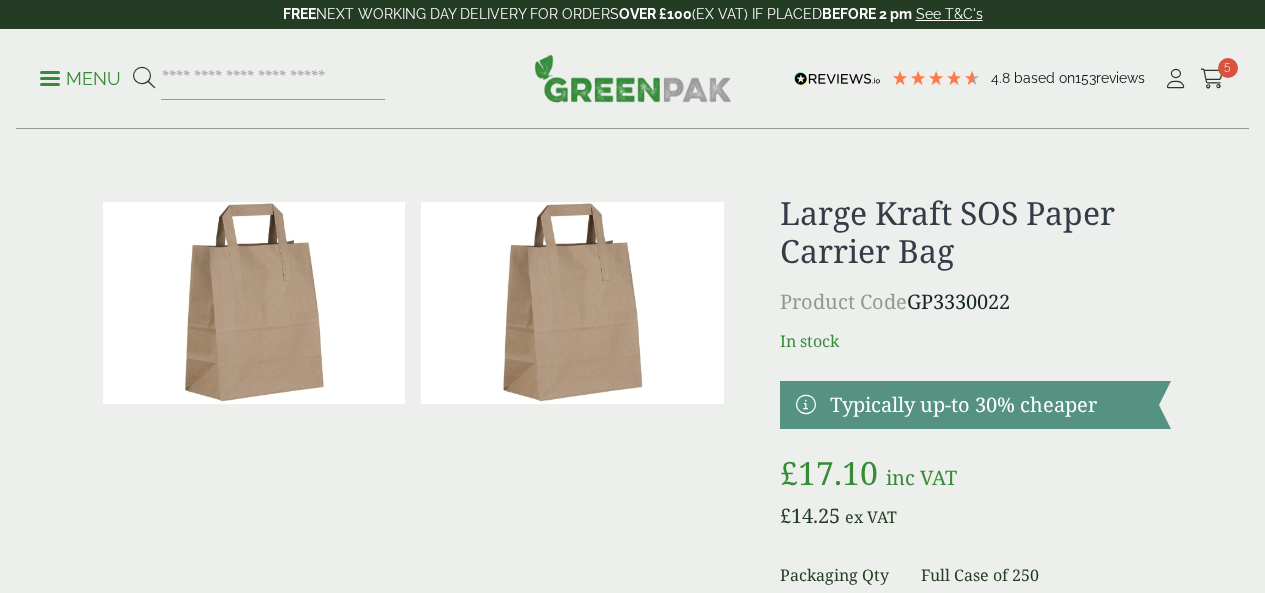 scroll, scrollTop: 0, scrollLeft: 0, axis: both 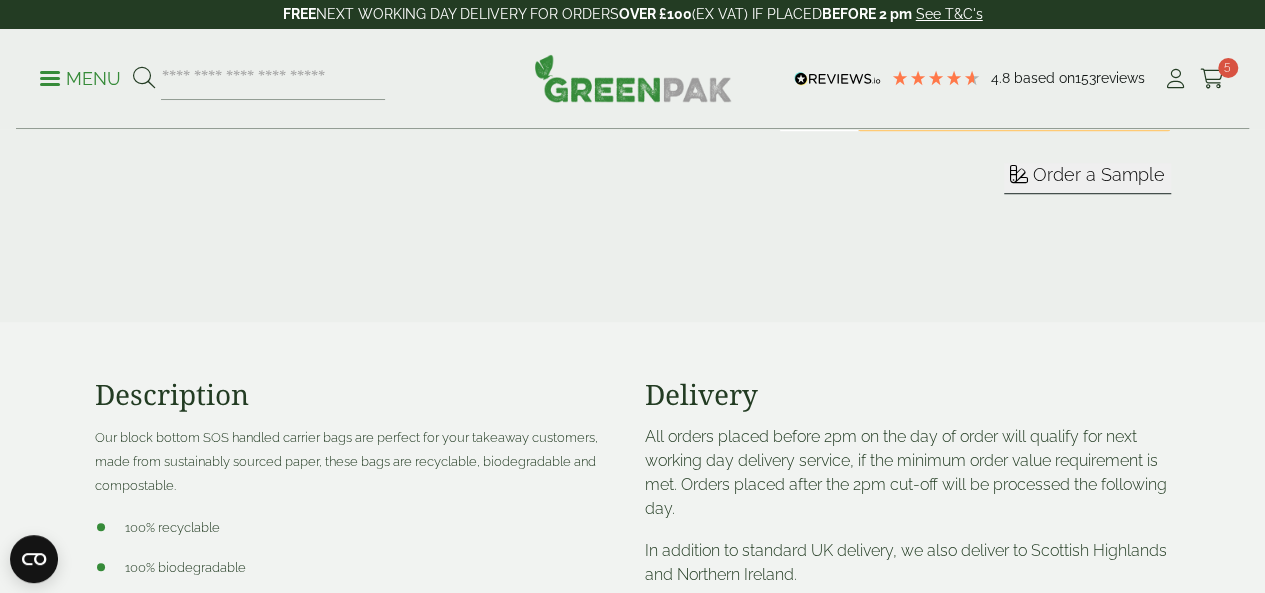 click on "Order a Sample" at bounding box center [1099, 174] 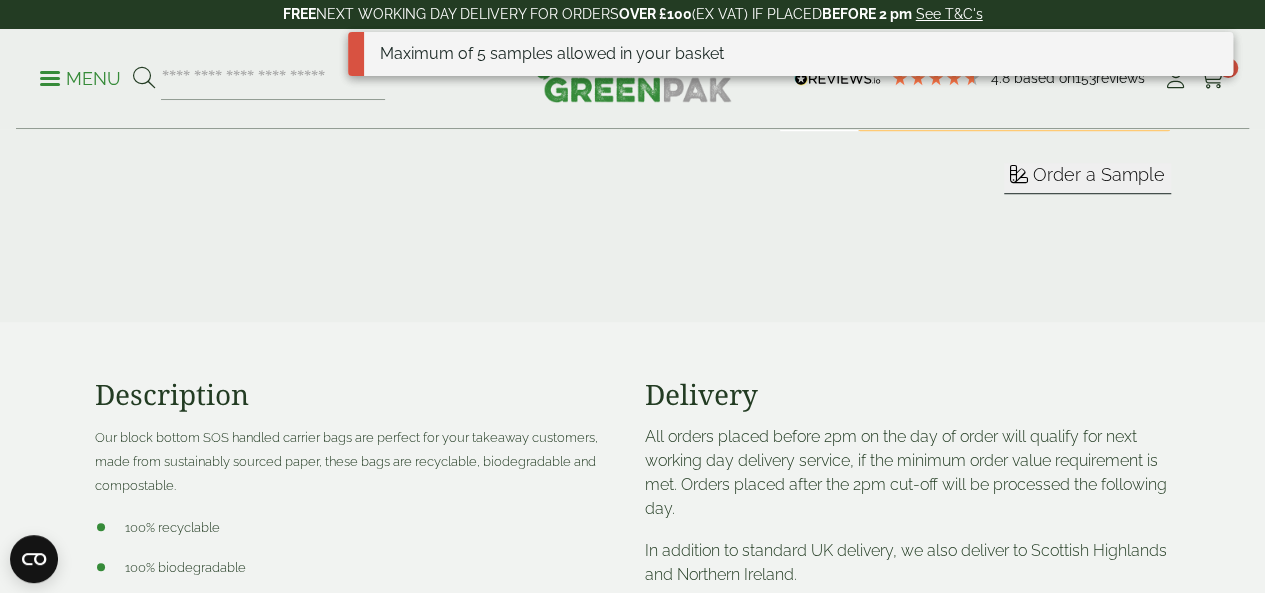 click at bounding box center [413, -86] 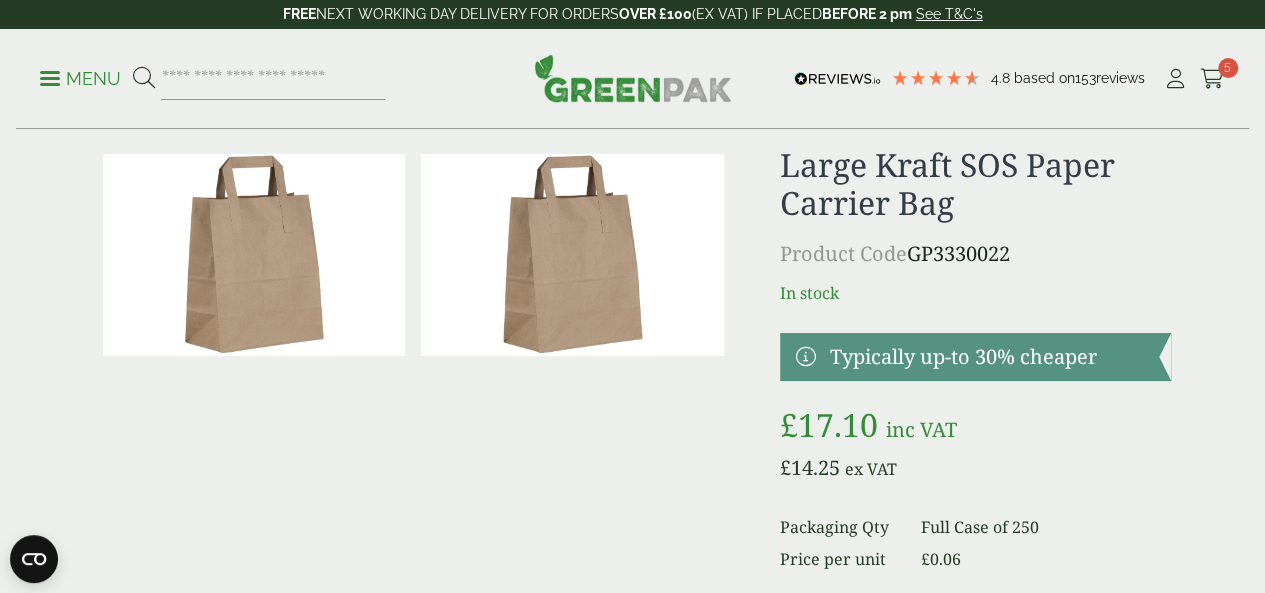 scroll, scrollTop: 0, scrollLeft: 0, axis: both 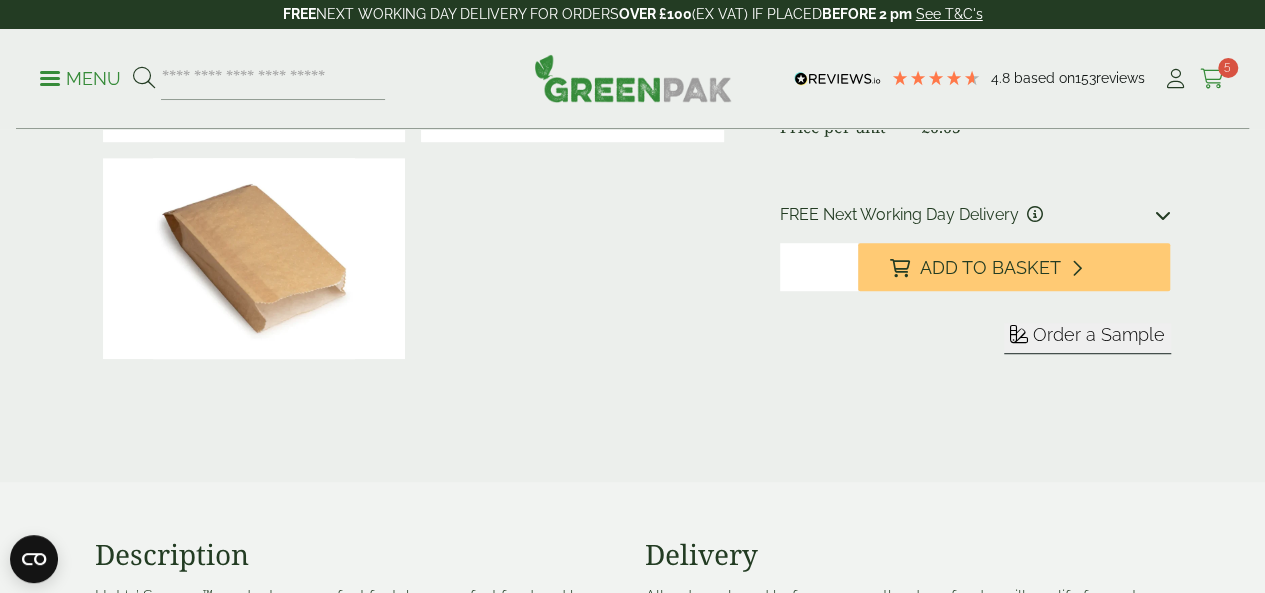 click at bounding box center [1212, 79] 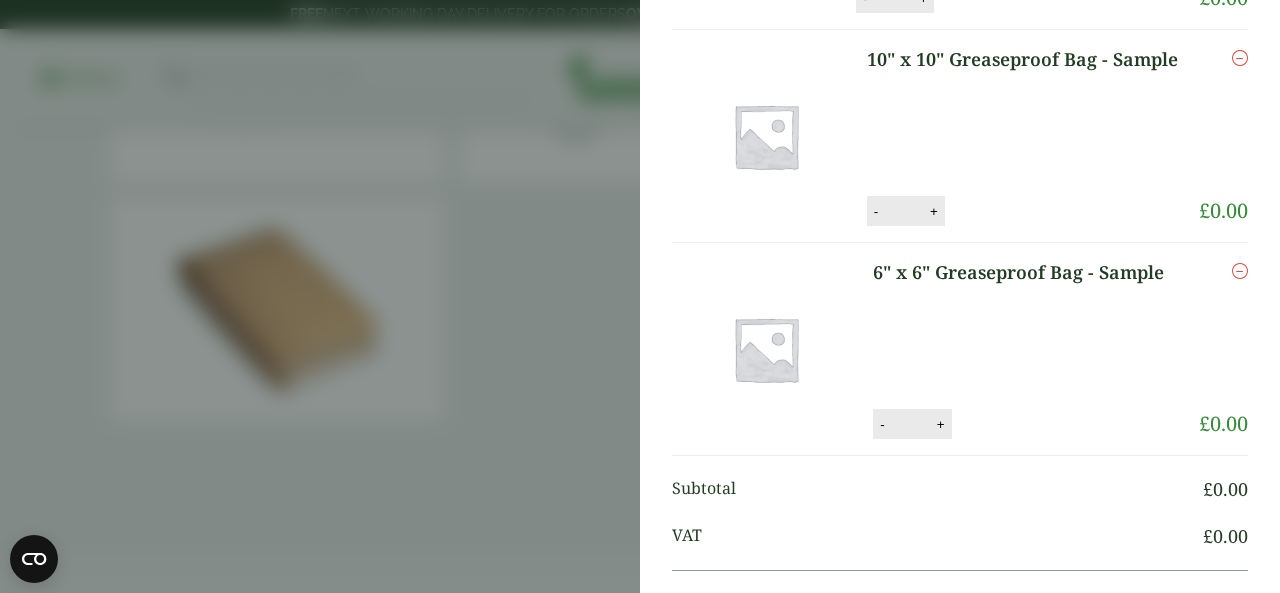 scroll, scrollTop: 466, scrollLeft: 0, axis: vertical 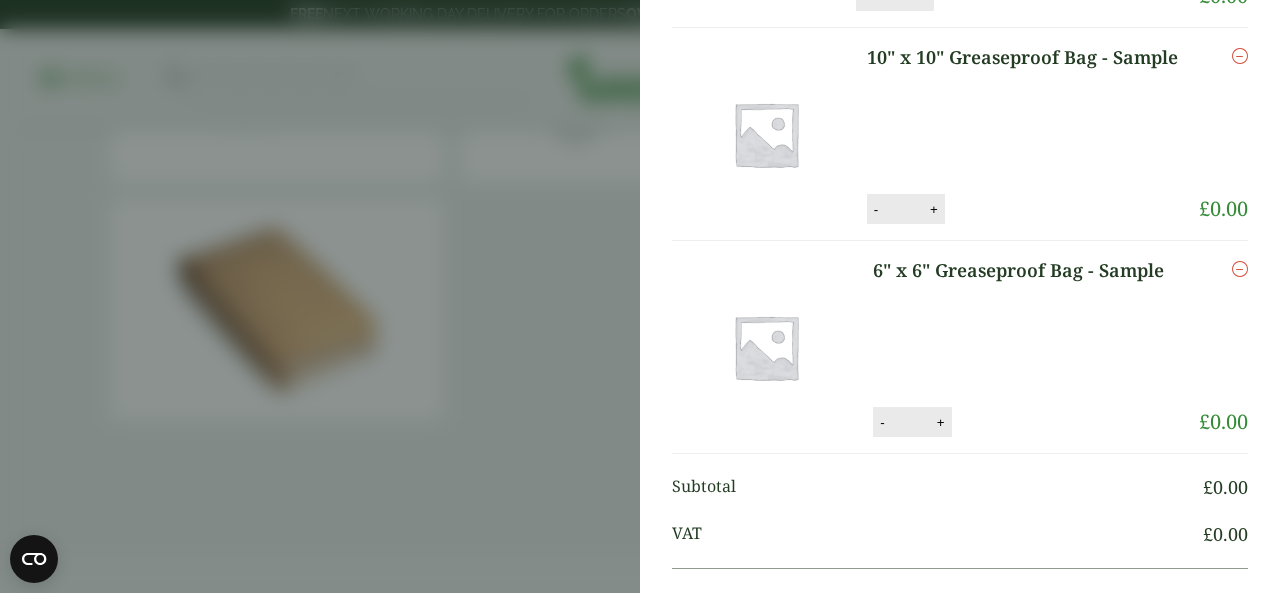 click at bounding box center [1240, 56] 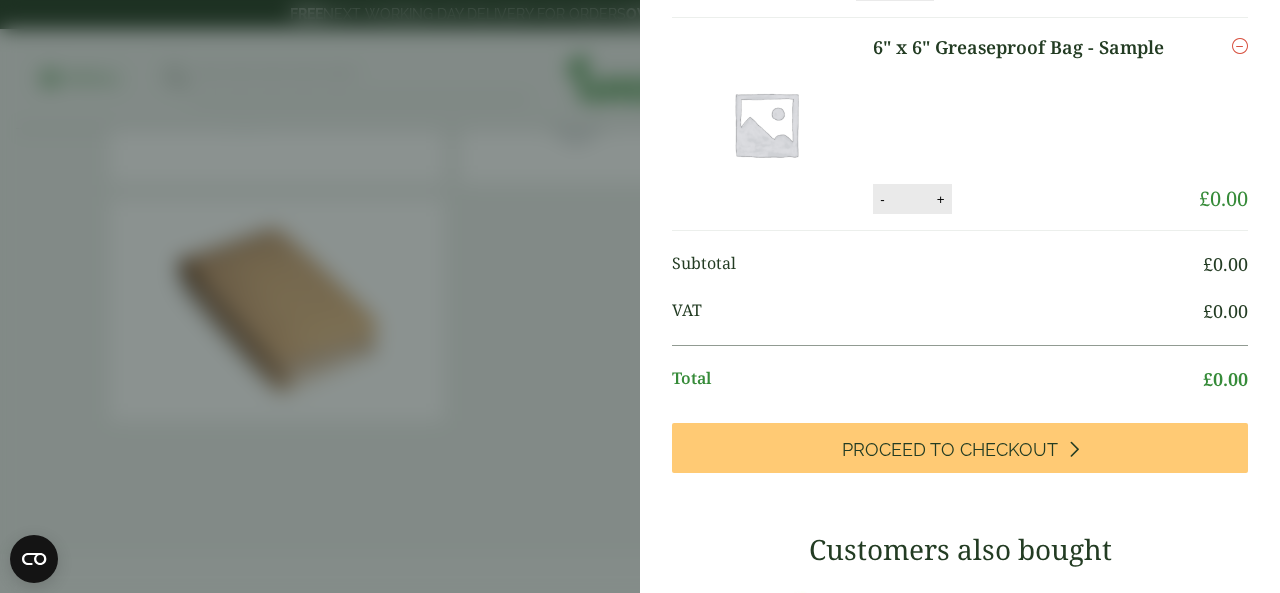 scroll, scrollTop: 466, scrollLeft: 0, axis: vertical 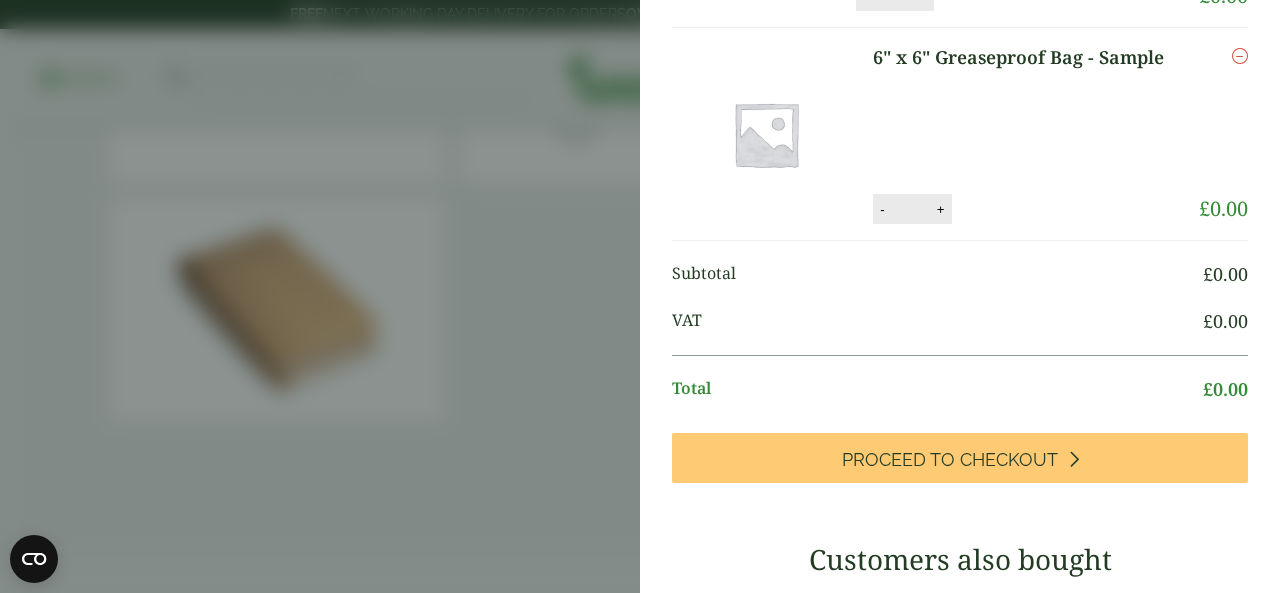 click at bounding box center [1240, 56] 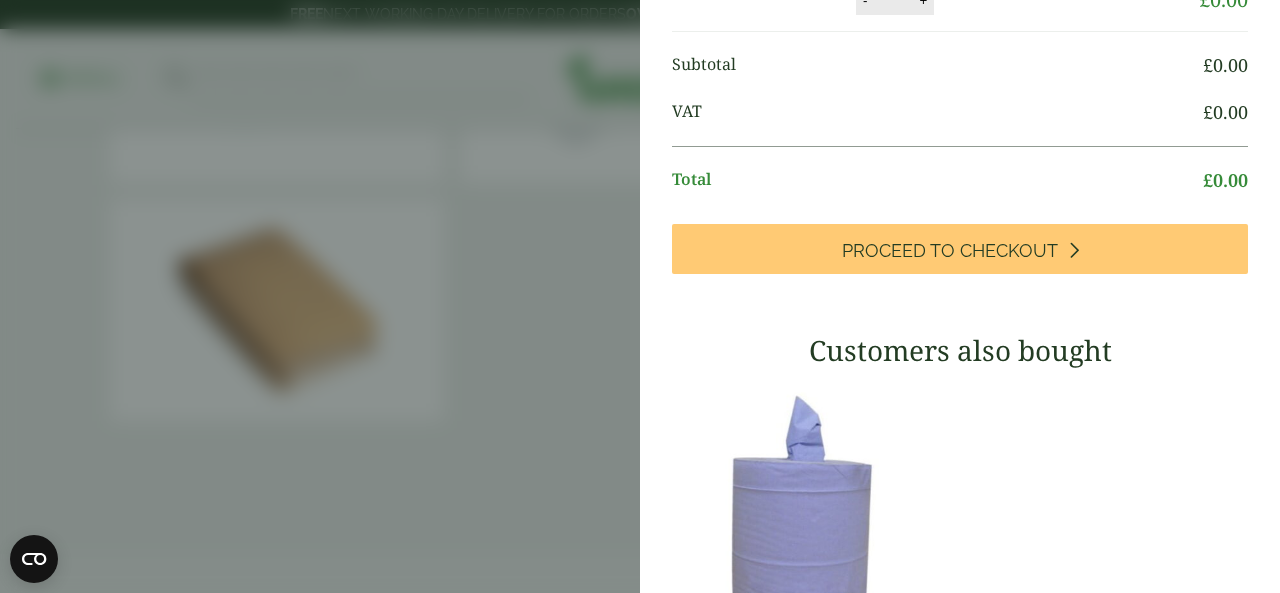 scroll, scrollTop: 548, scrollLeft: 0, axis: vertical 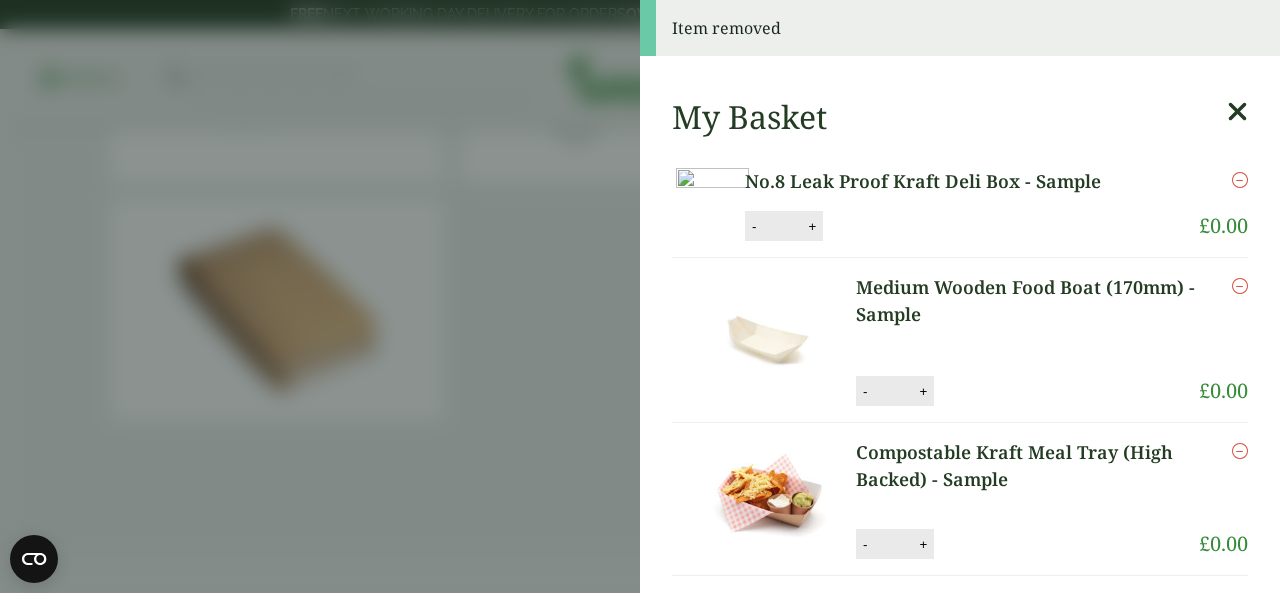 click at bounding box center [1237, 112] 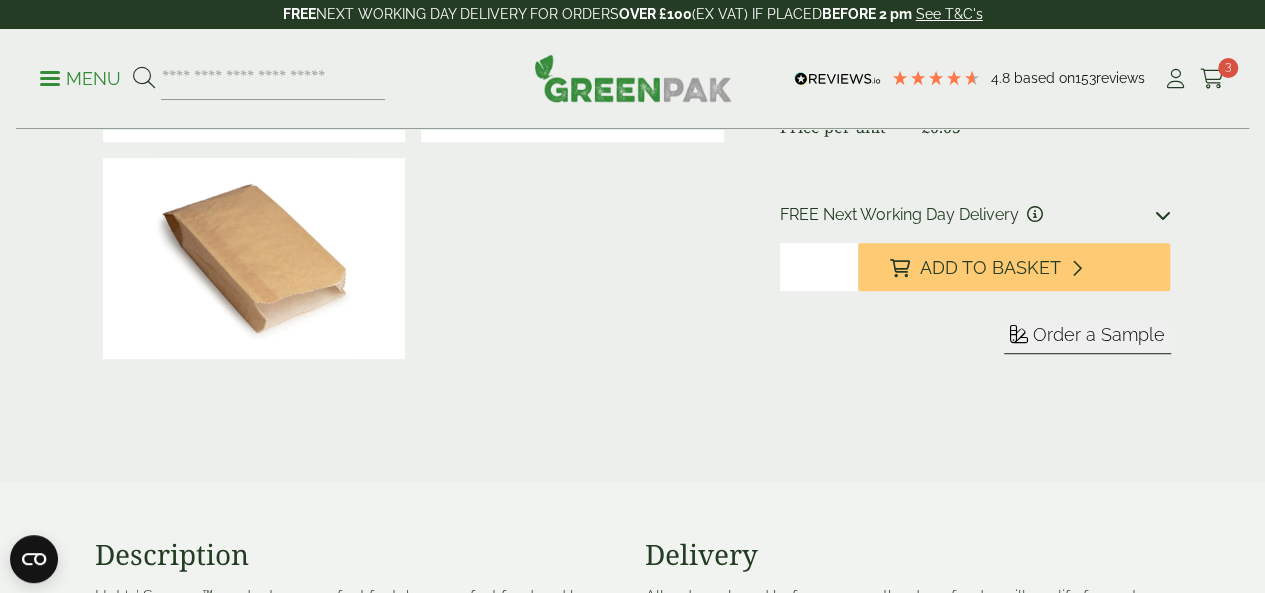 click on "Order a Sample" at bounding box center [1099, 334] 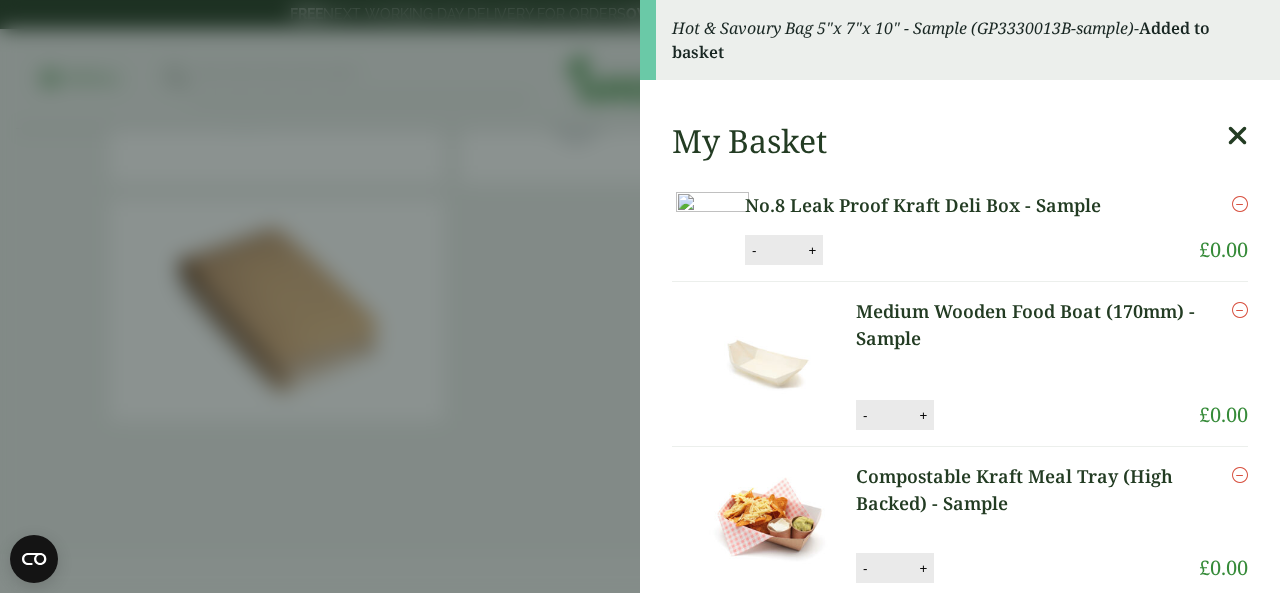 click at bounding box center [1237, 136] 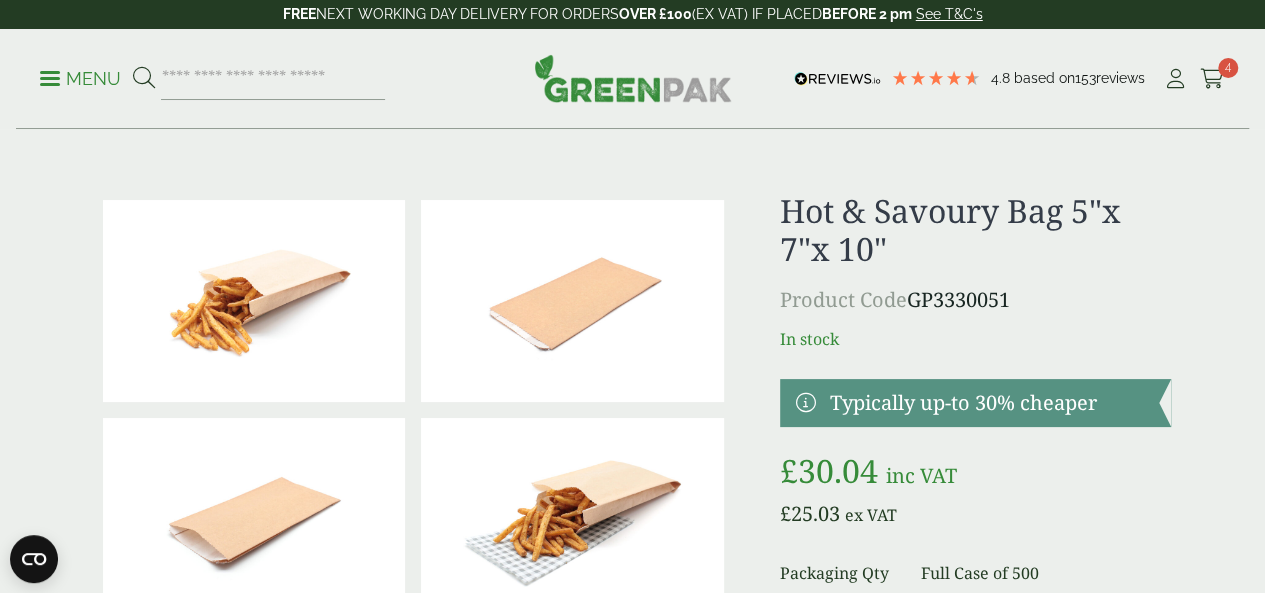 scroll, scrollTop: 0, scrollLeft: 0, axis: both 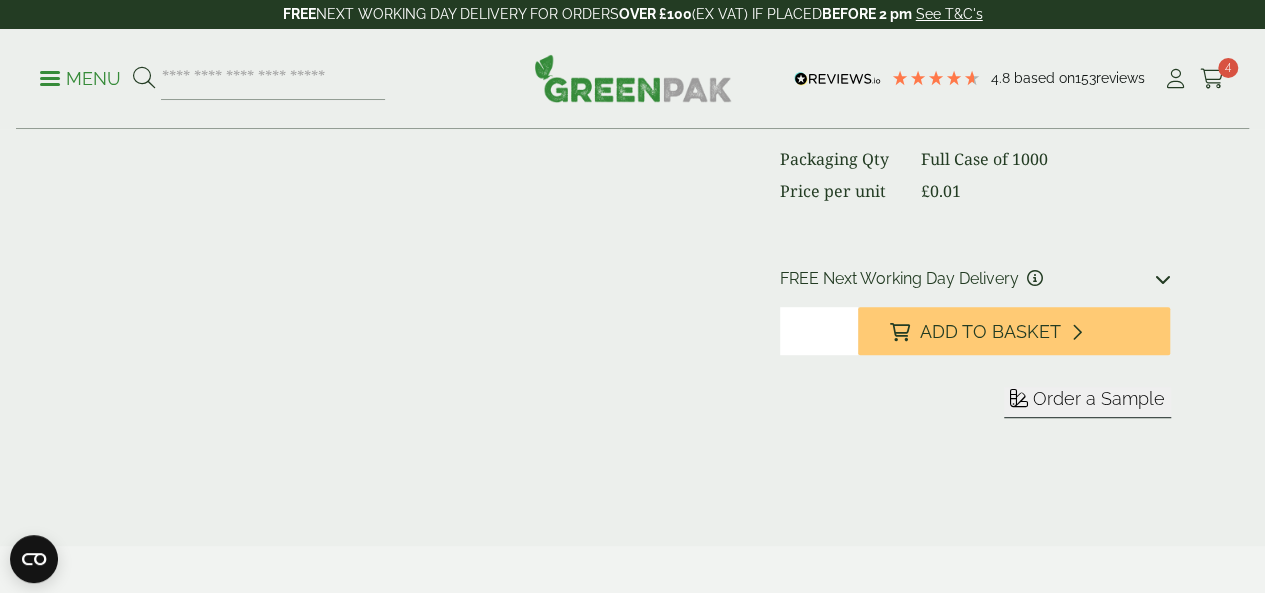 click on "Order a Sample" at bounding box center (1099, 398) 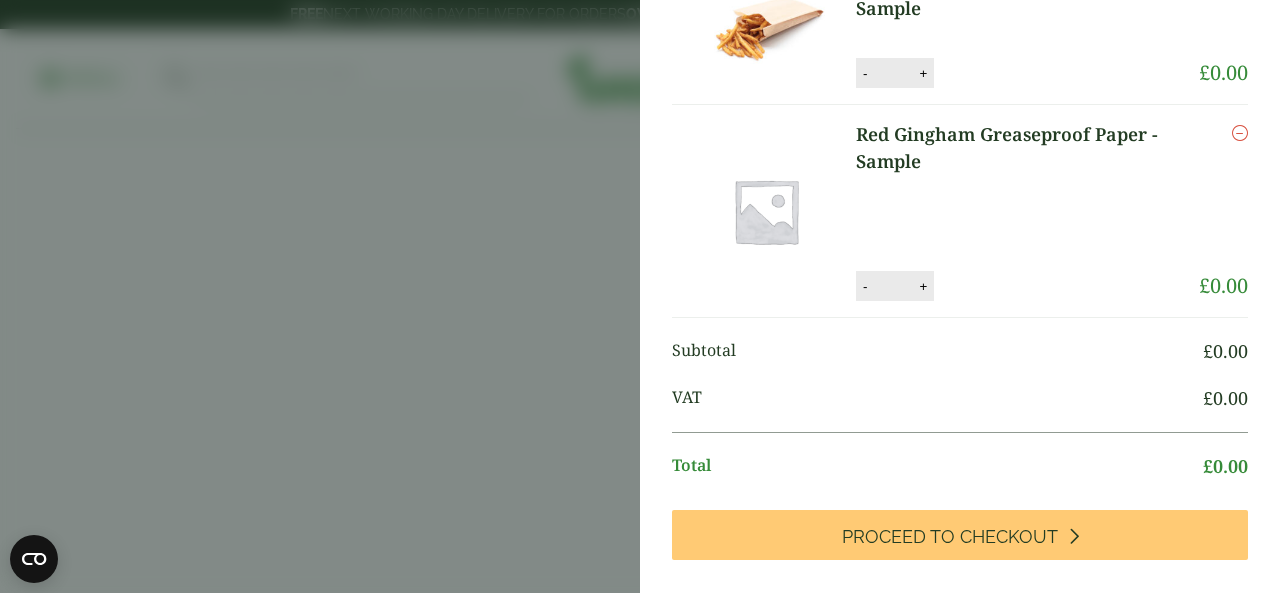 scroll, scrollTop: 689, scrollLeft: 0, axis: vertical 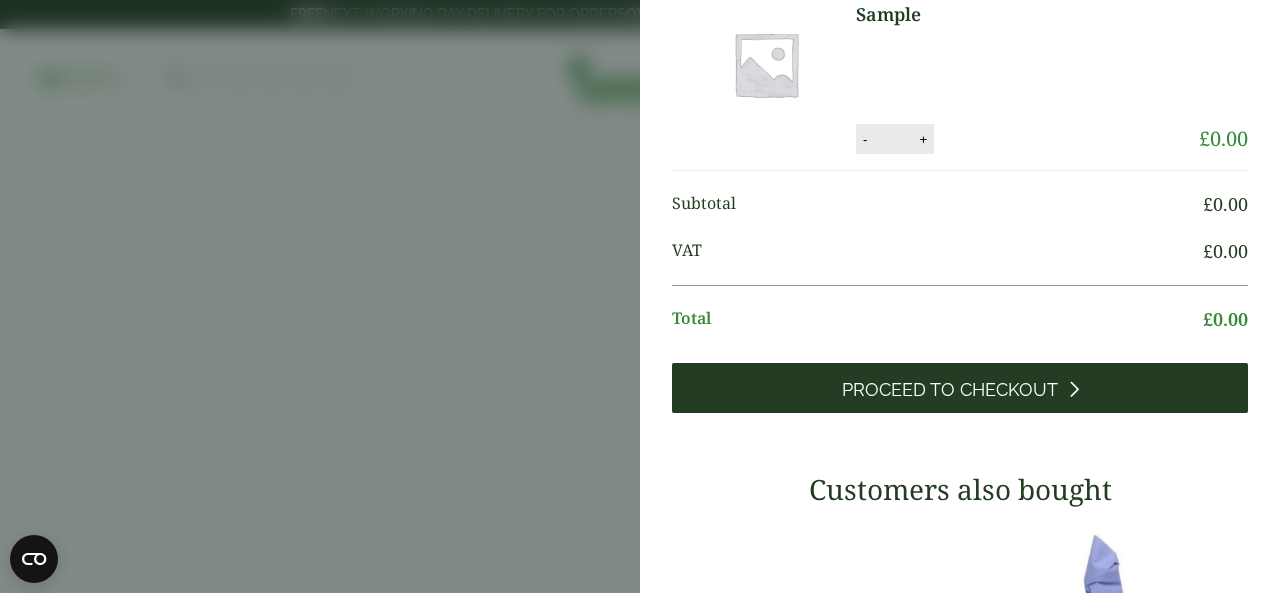 click on "Proceed to Checkout" at bounding box center (950, 390) 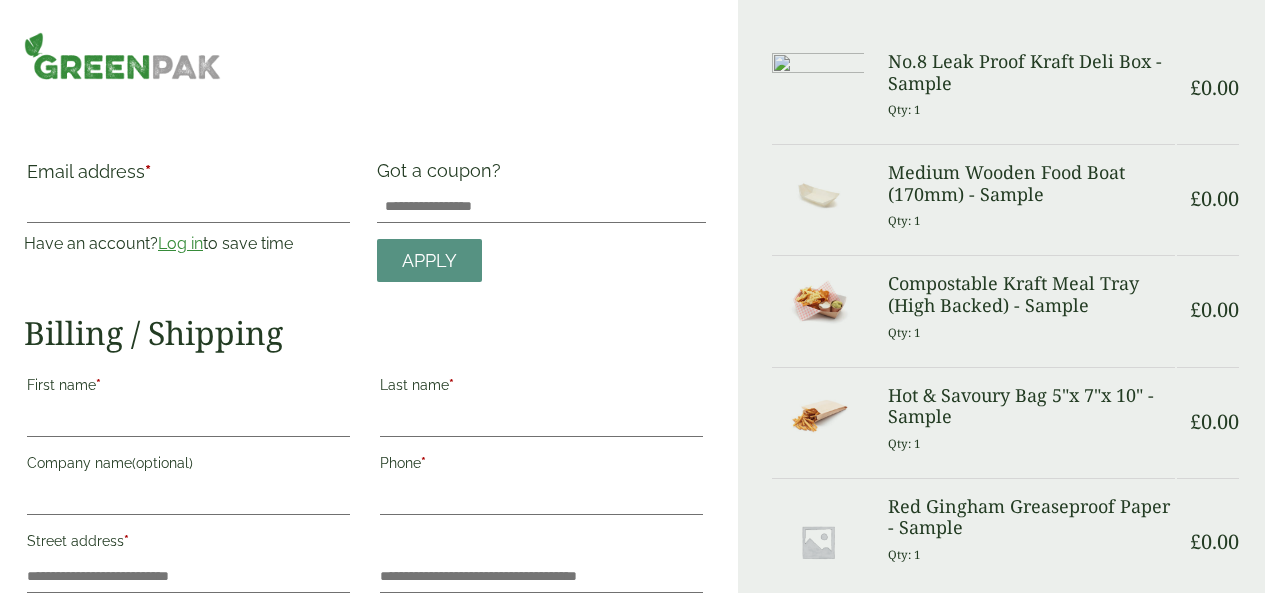 scroll, scrollTop: 0, scrollLeft: 0, axis: both 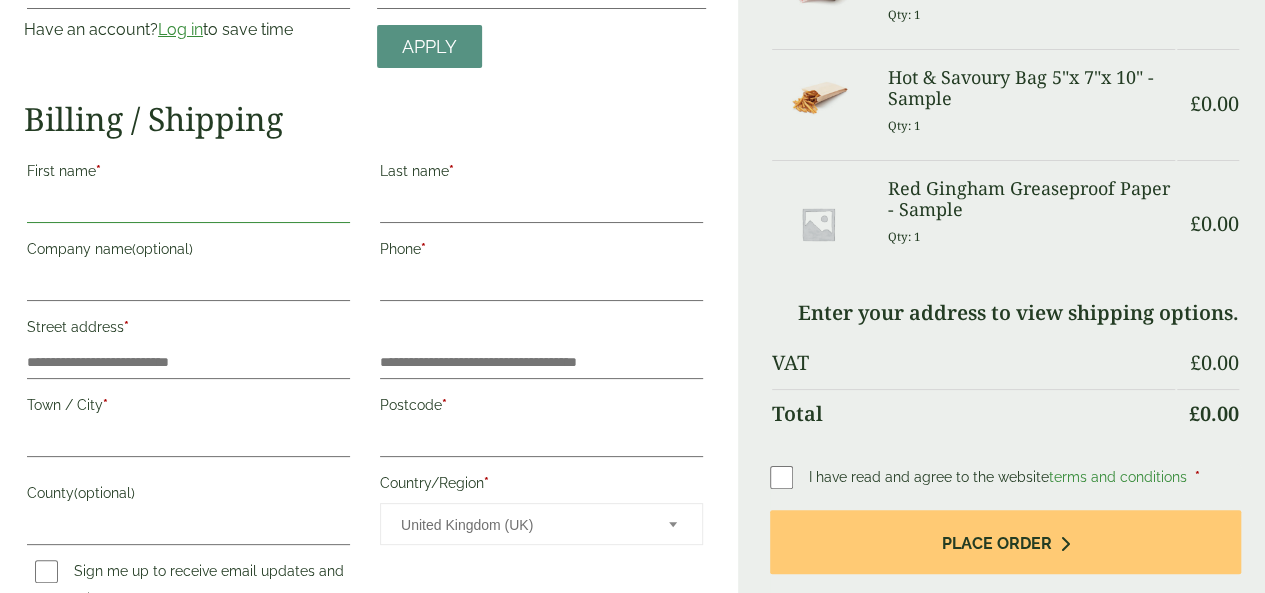 click on "First name  *" at bounding box center (188, 207) 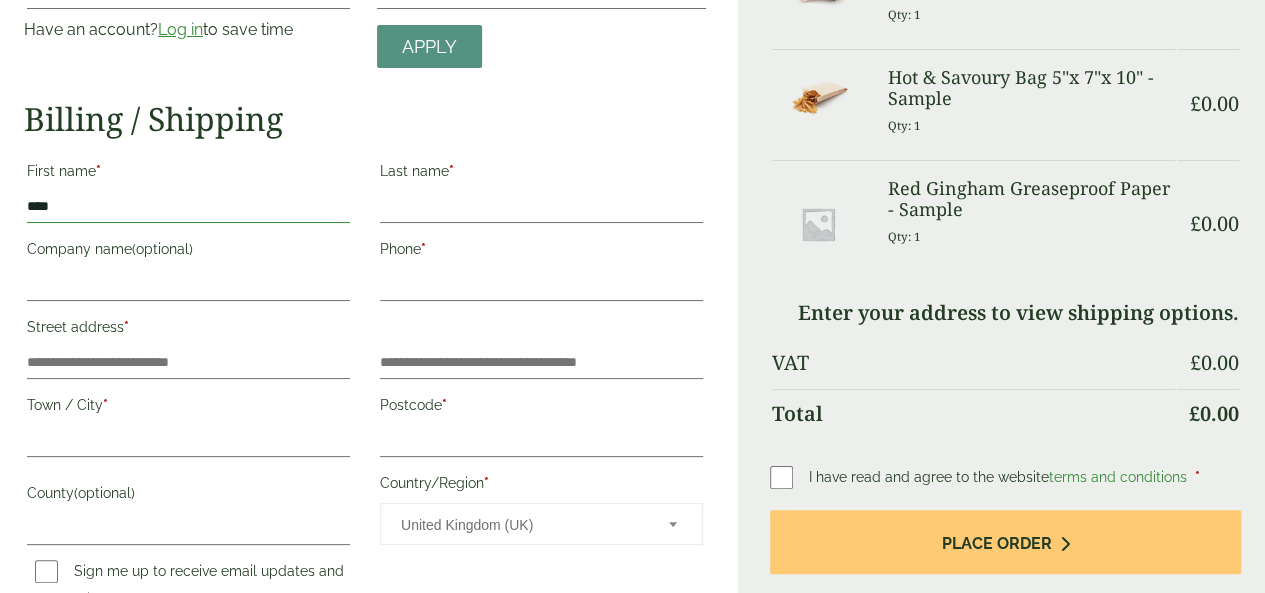 type on "****" 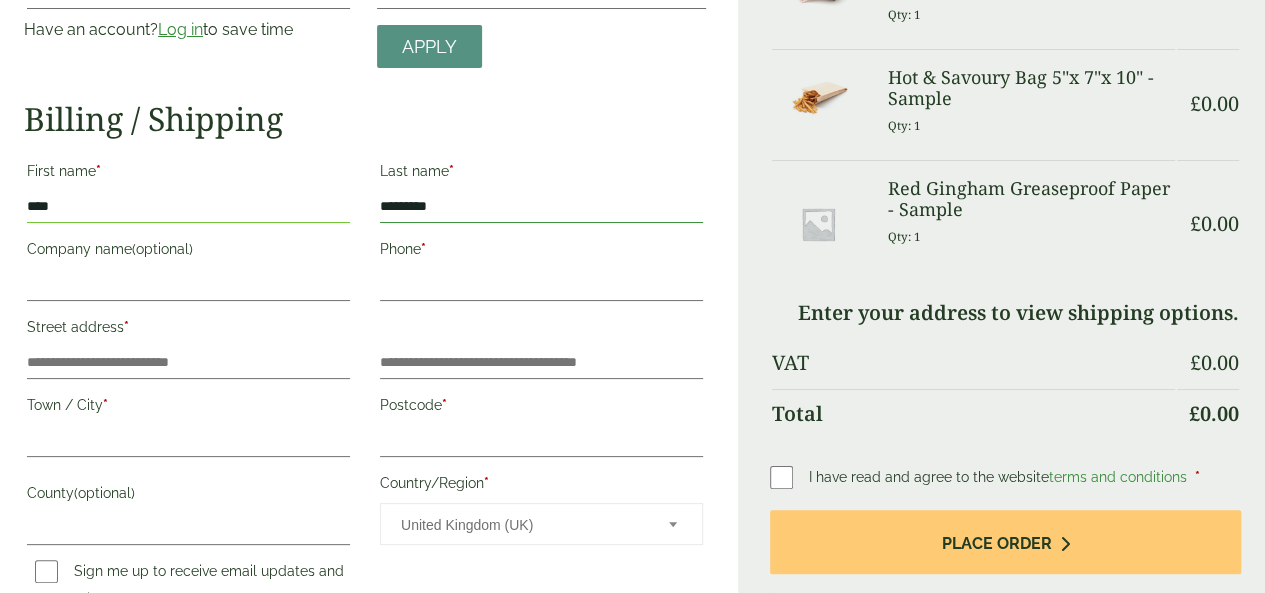 type on "*********" 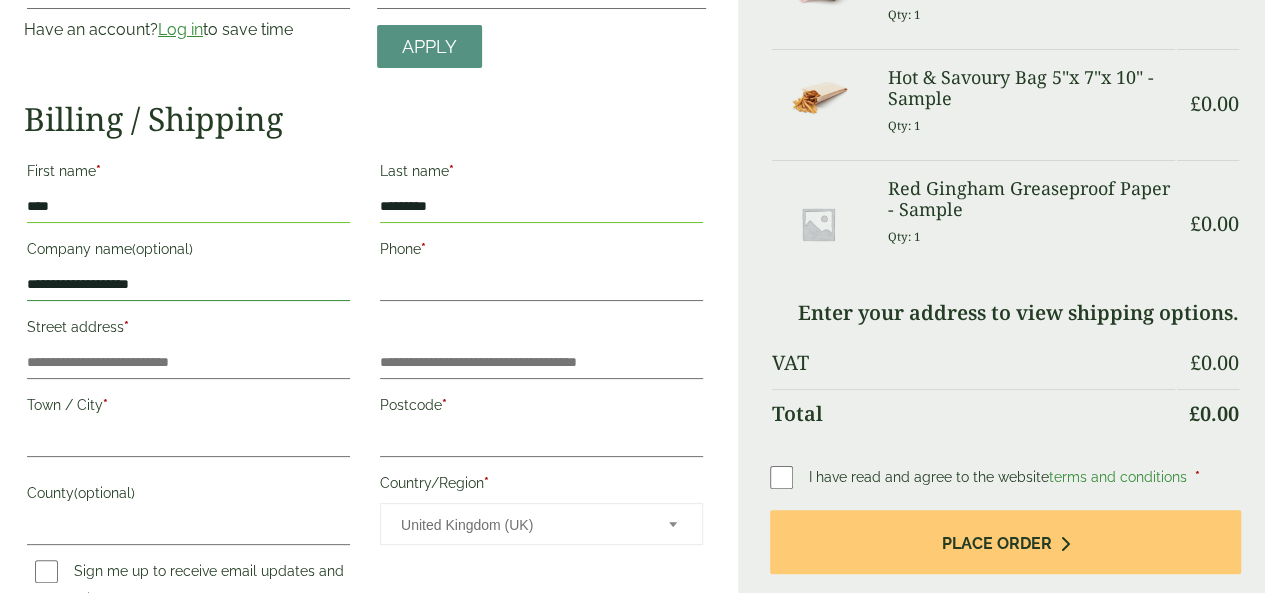 type on "**********" 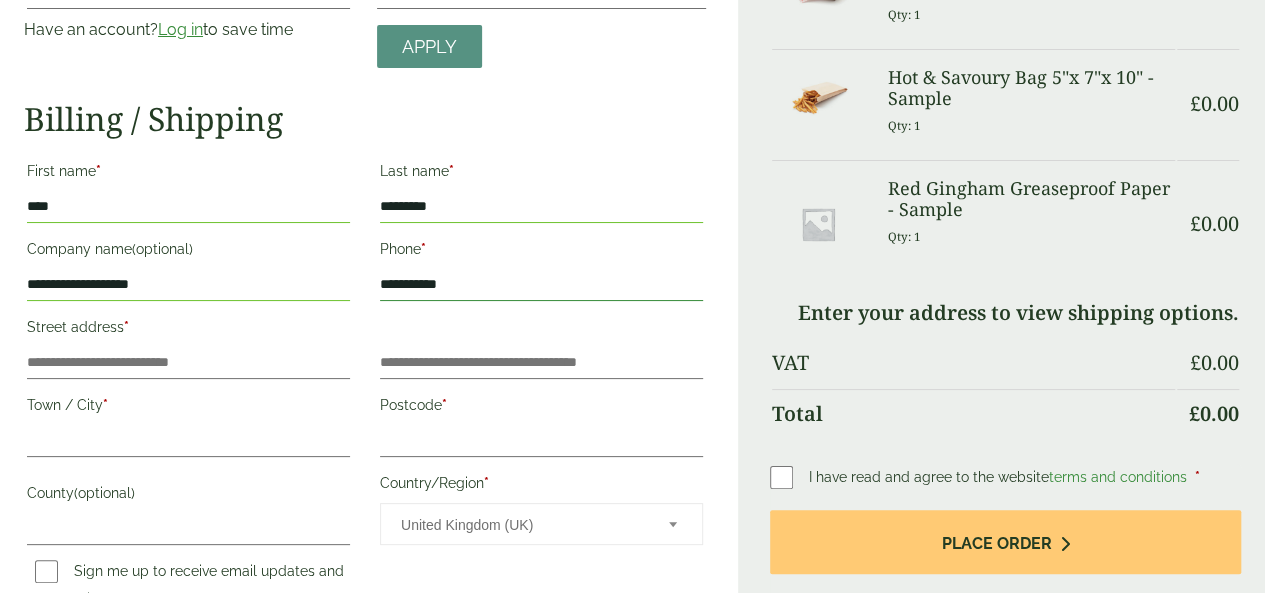 type on "**********" 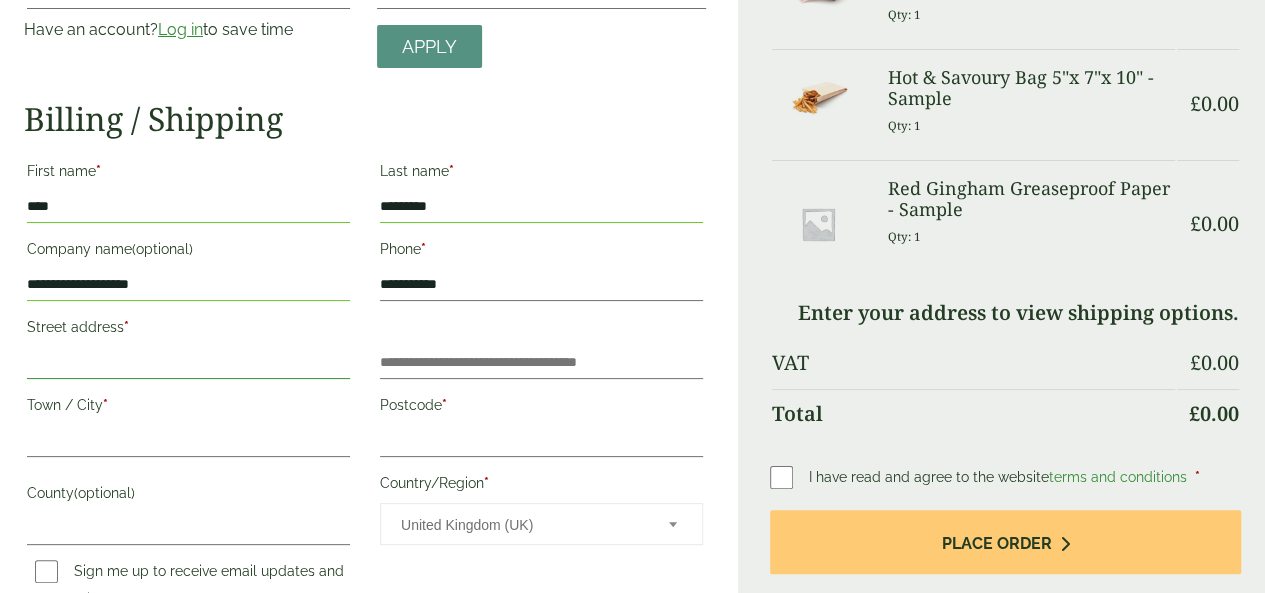 click on "Street address  *" at bounding box center [188, 363] 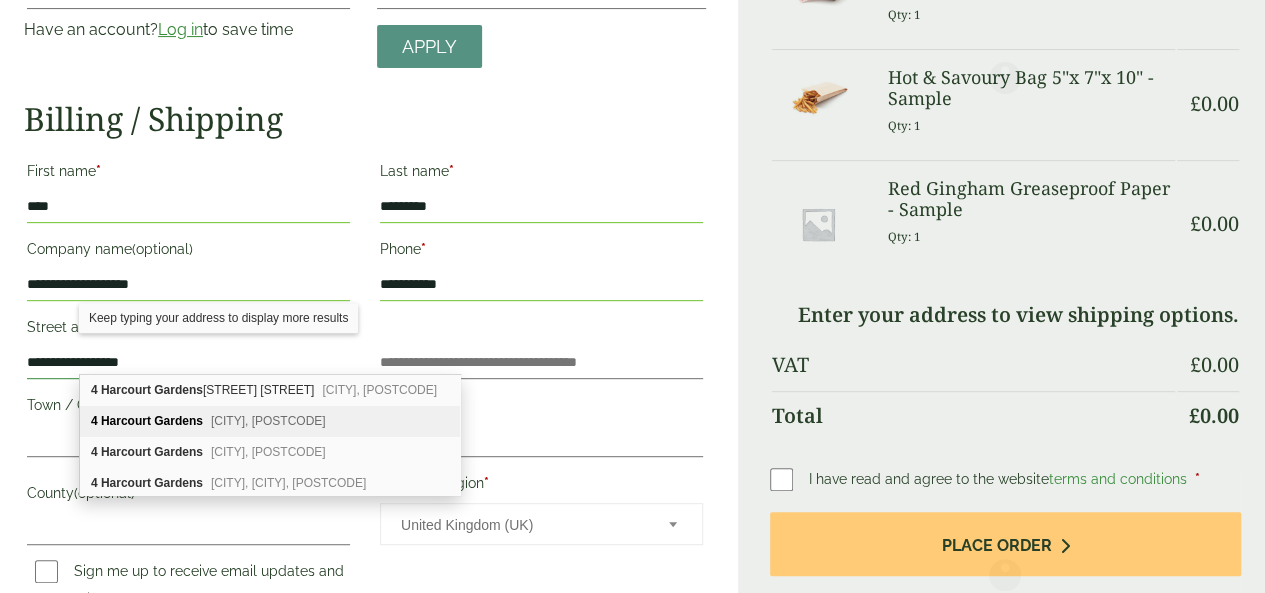 type on "**********" 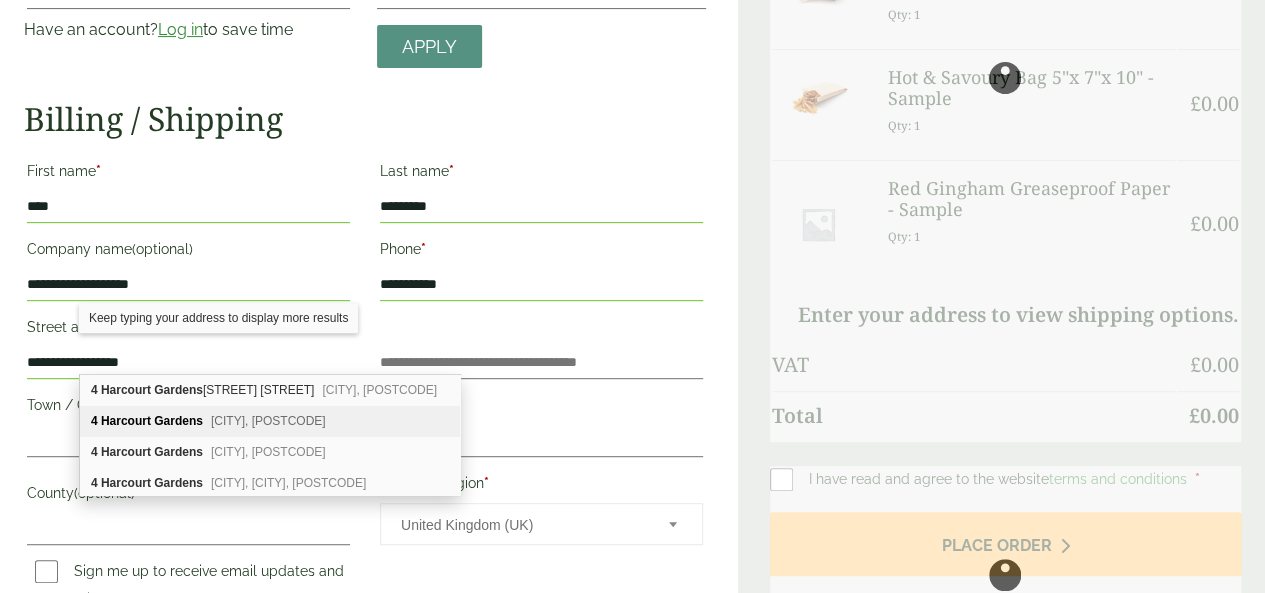 click on "[CITY], [POSTCODE]" at bounding box center [268, 421] 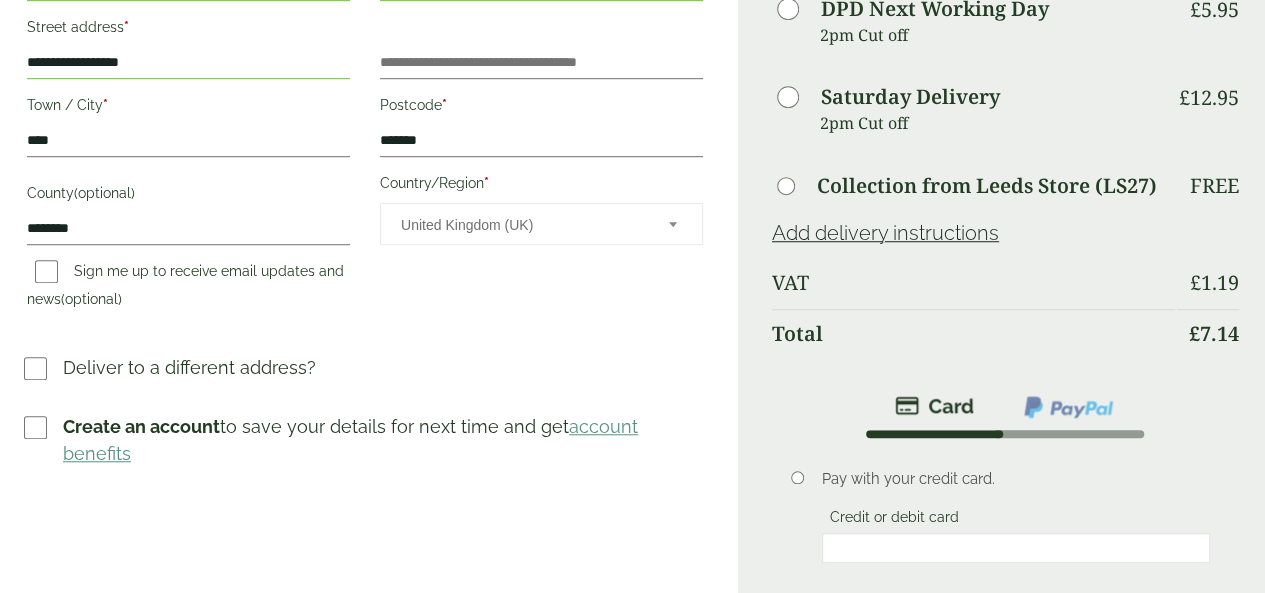 scroll, scrollTop: 681, scrollLeft: 0, axis: vertical 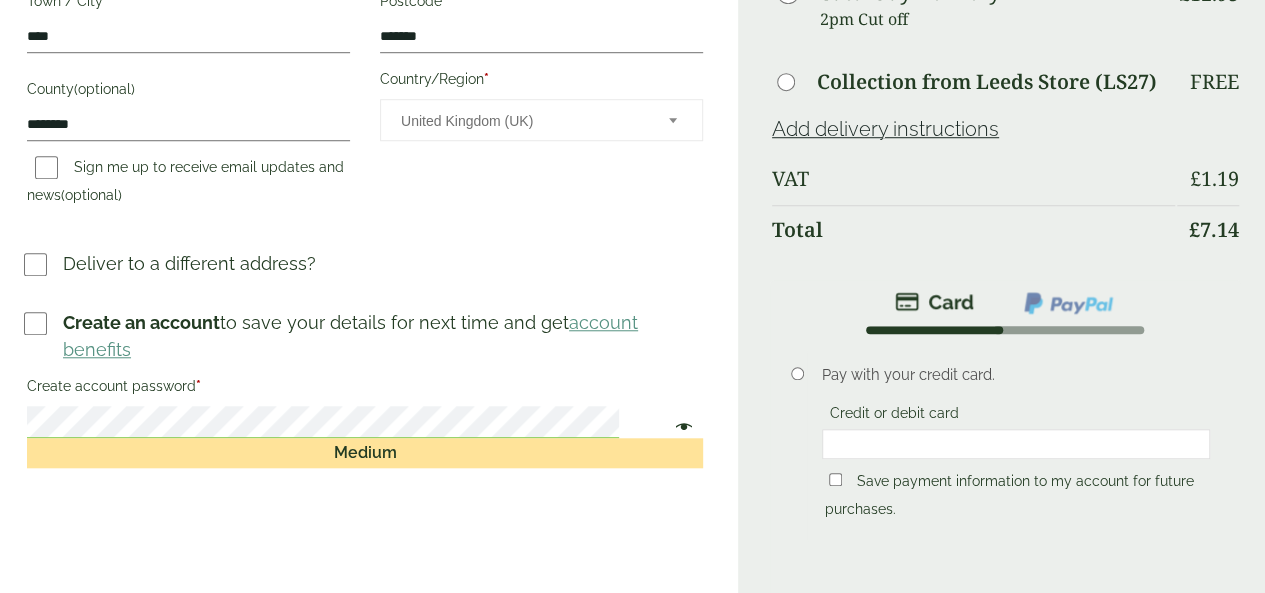 click at bounding box center [679, 429] 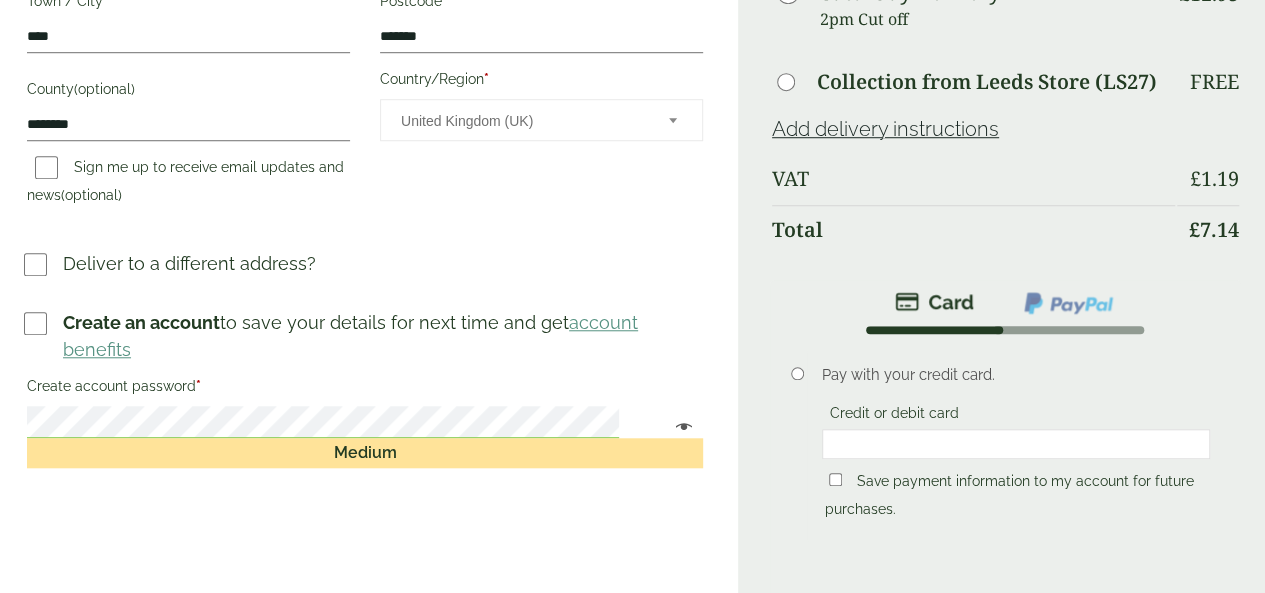 click at bounding box center (679, 429) 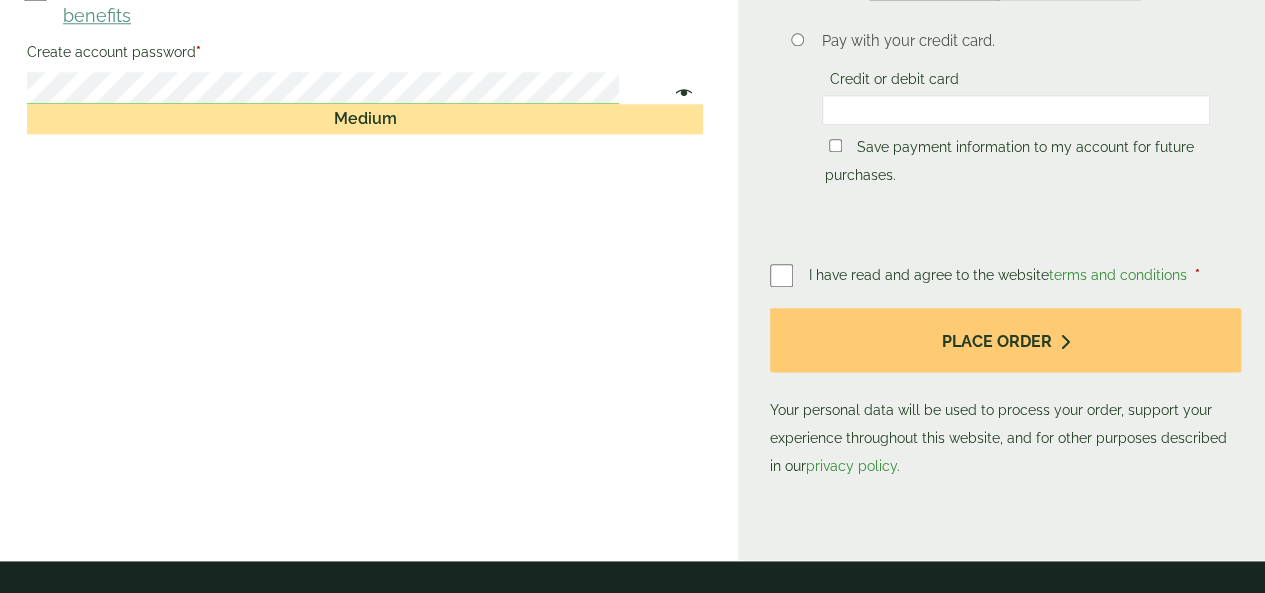 scroll, scrollTop: 1045, scrollLeft: 0, axis: vertical 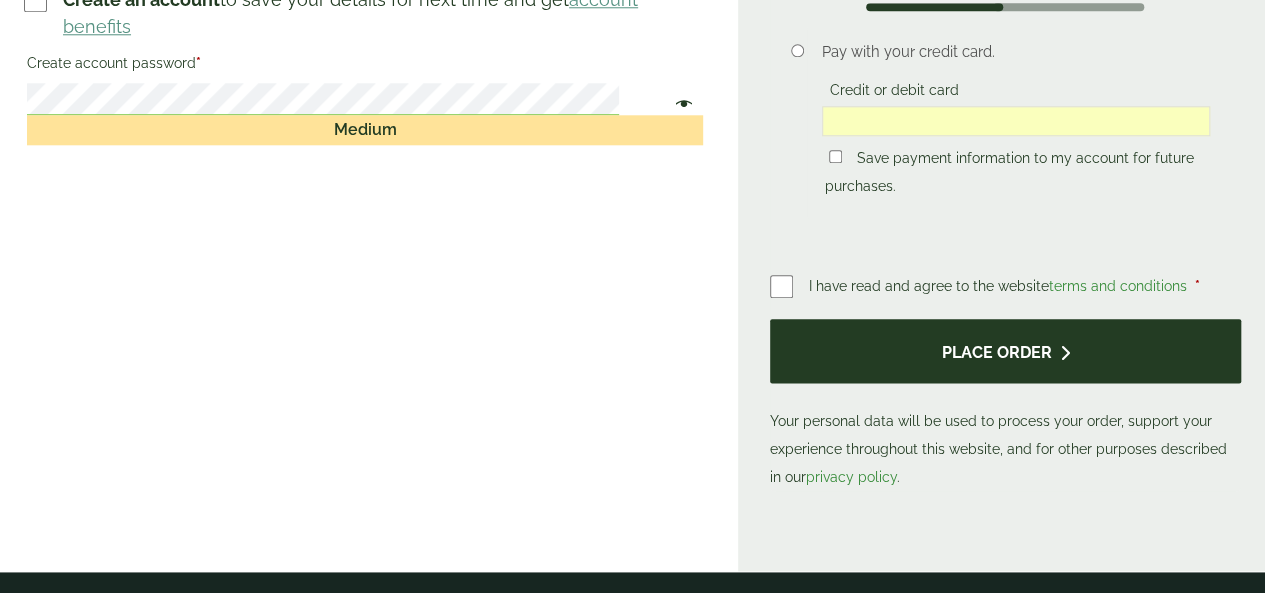 click on "Place order" at bounding box center (1005, 351) 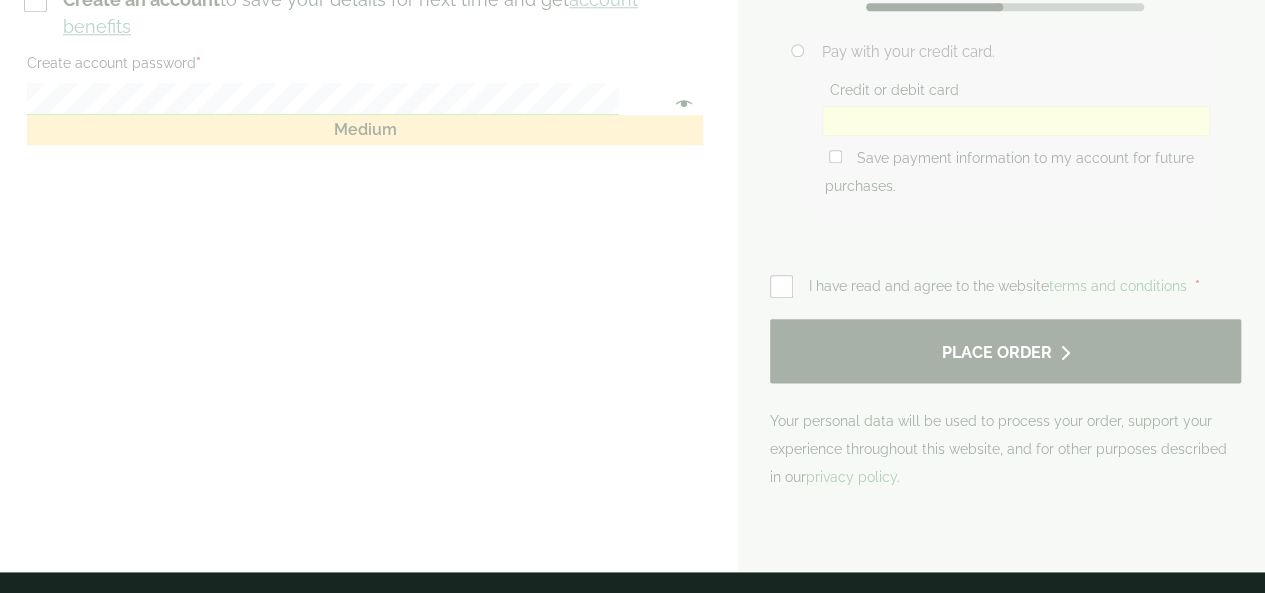 scroll, scrollTop: 0, scrollLeft: 0, axis: both 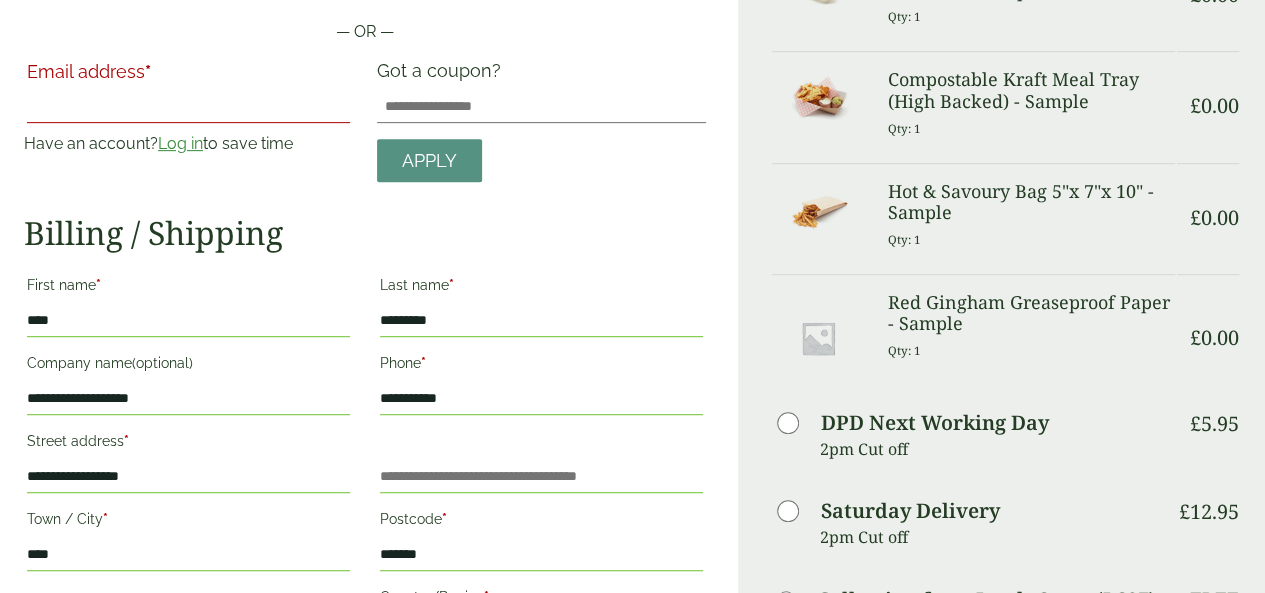 click on "Email address  *" at bounding box center [188, 107] 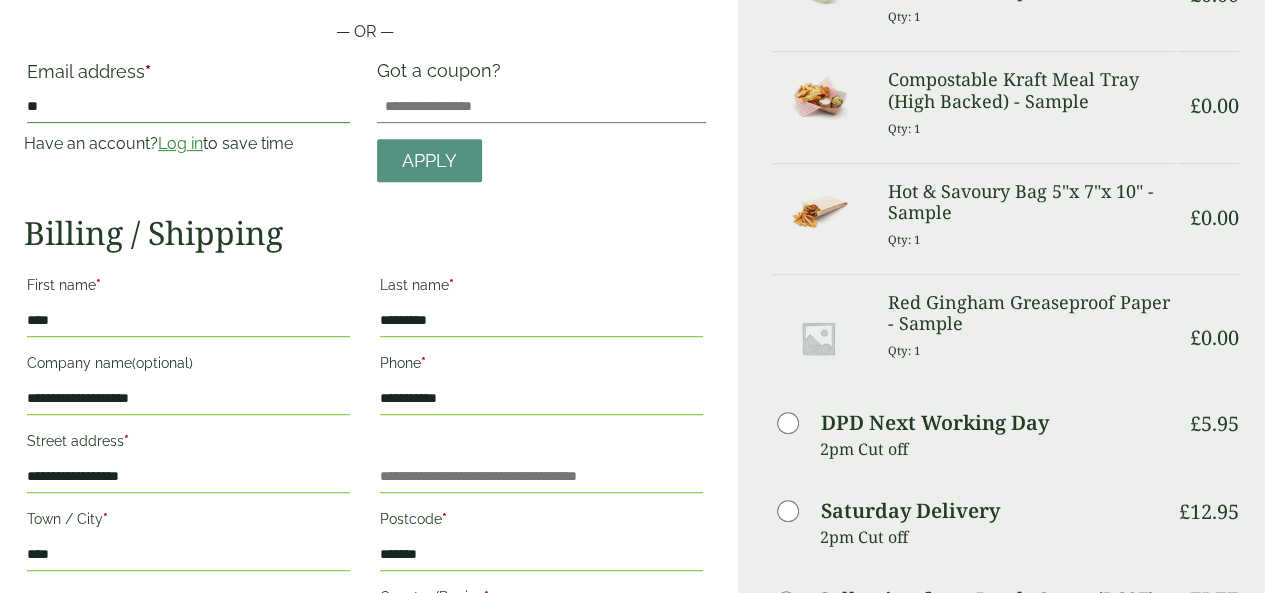 type on "*" 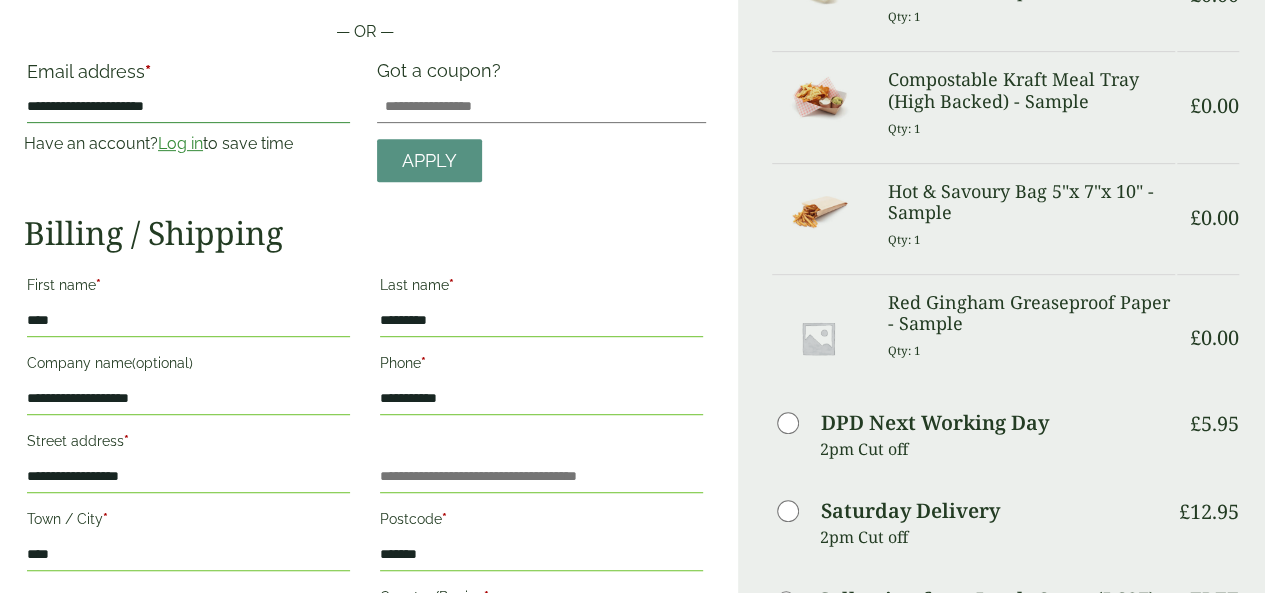 type on "**********" 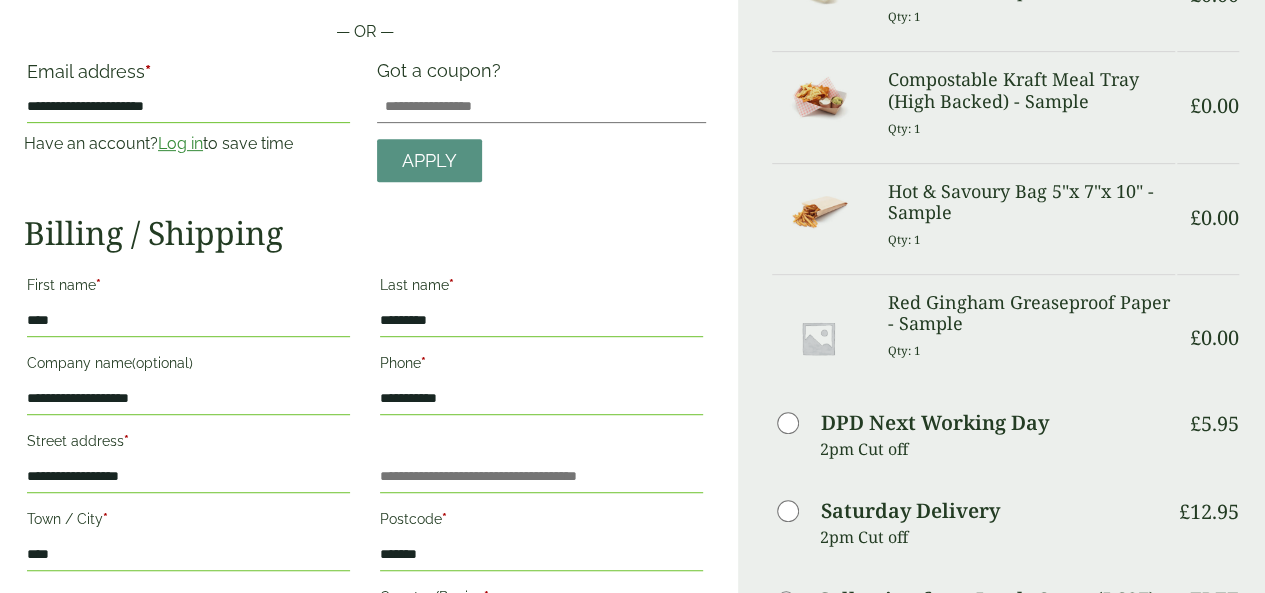 click on "**********" at bounding box center (365, 527) 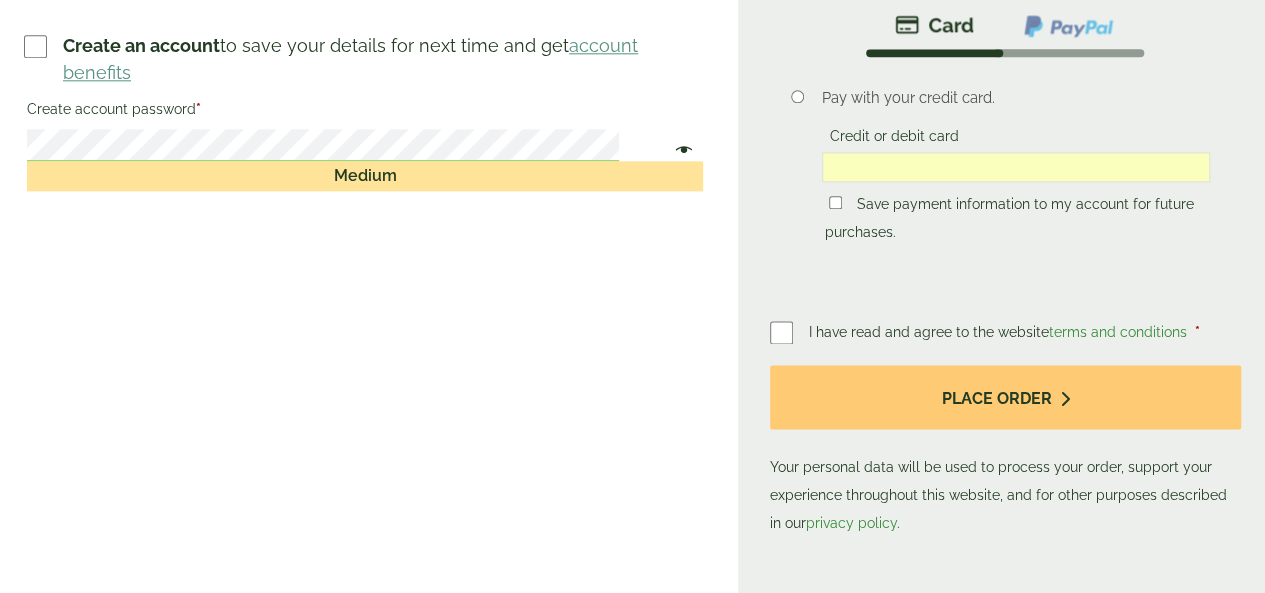 scroll, scrollTop: 1283, scrollLeft: 0, axis: vertical 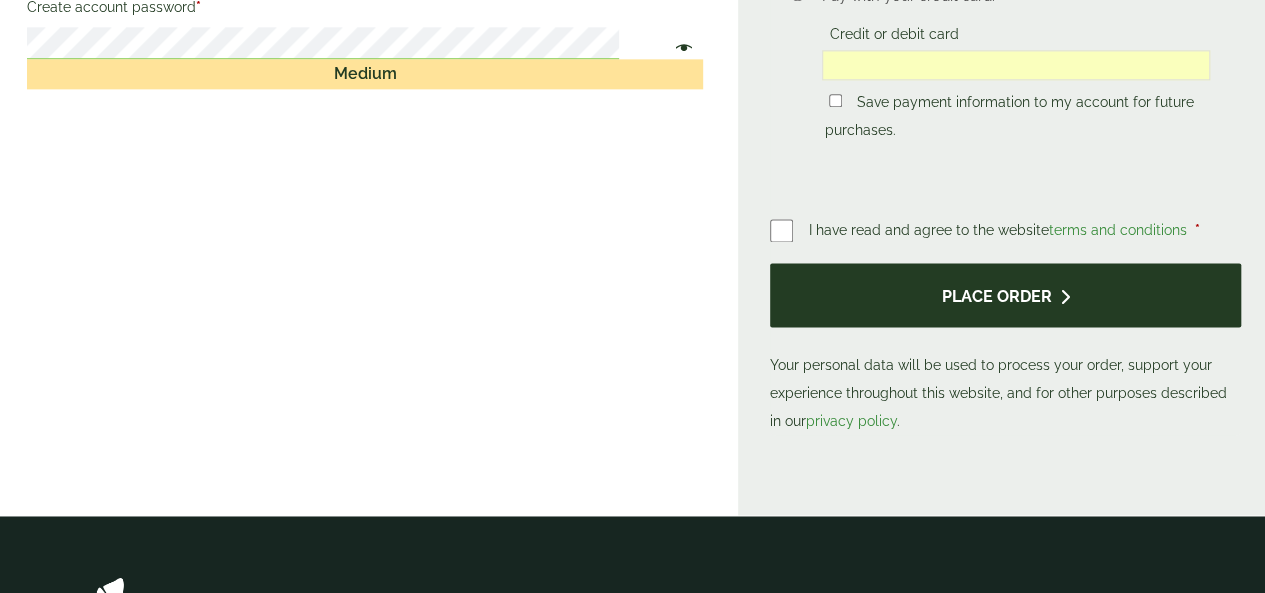 click on "Place order" at bounding box center (1005, 295) 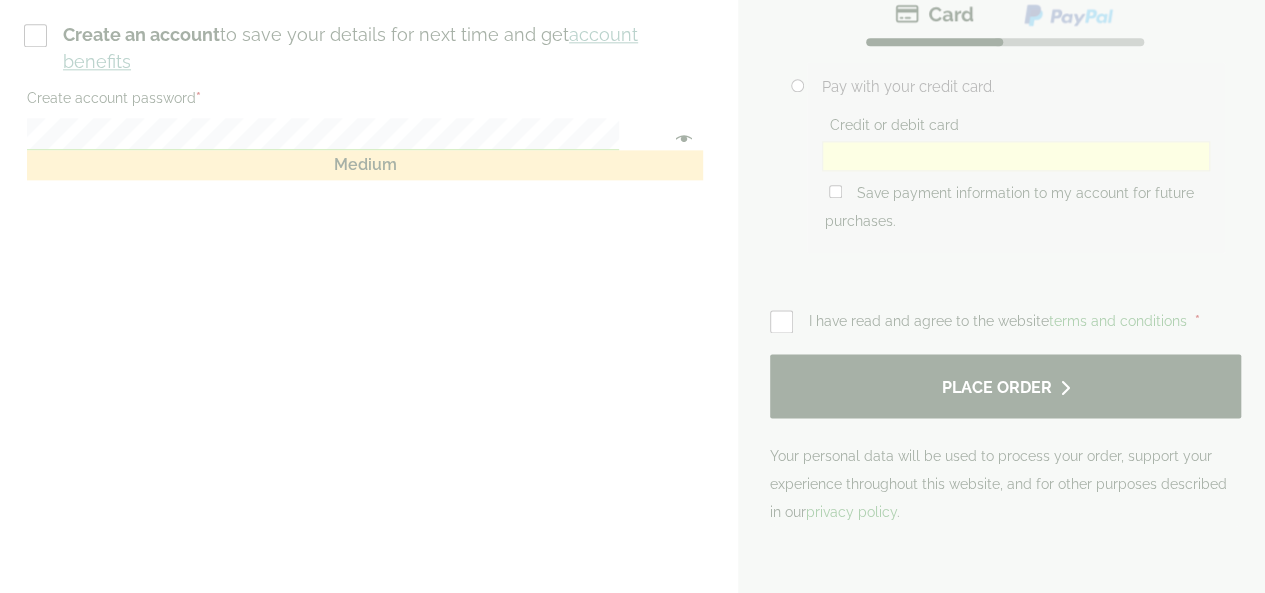 scroll, scrollTop: 0, scrollLeft: 0, axis: both 